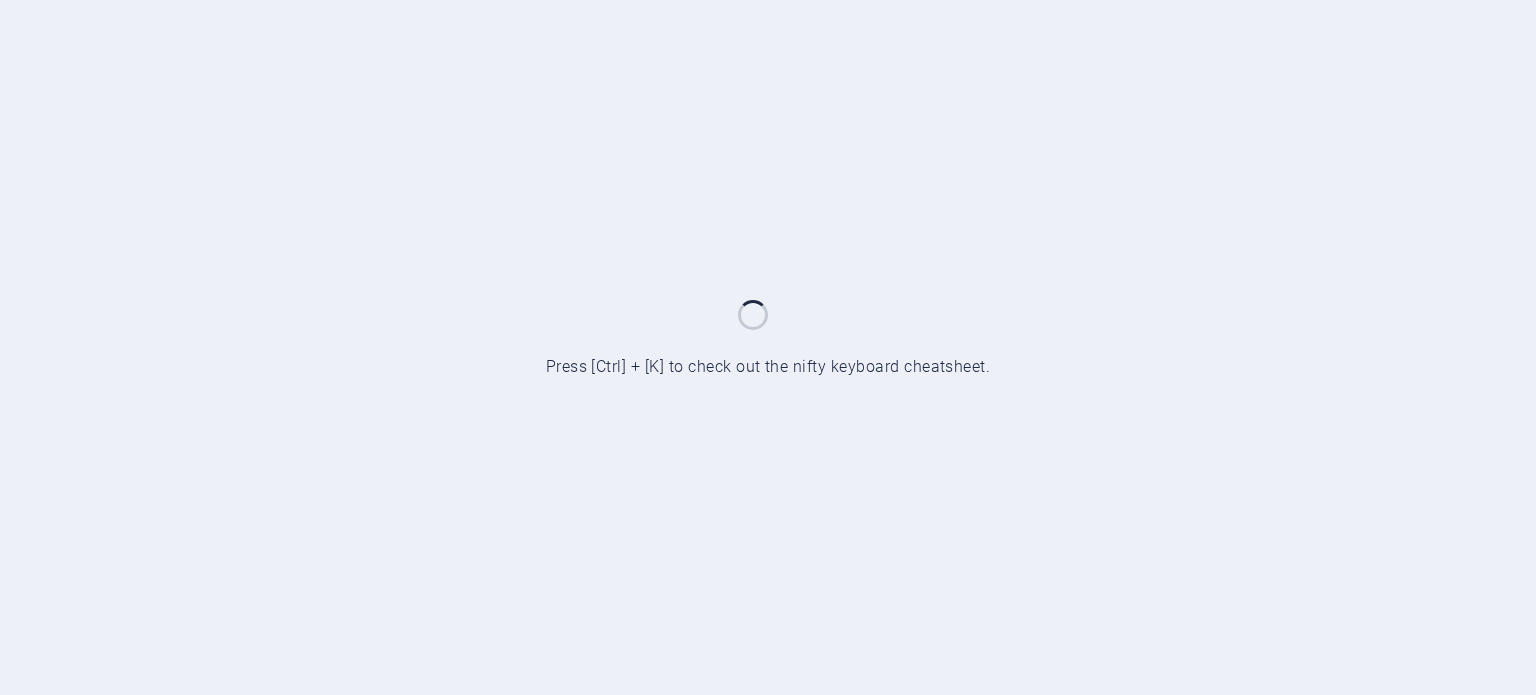 scroll, scrollTop: 0, scrollLeft: 0, axis: both 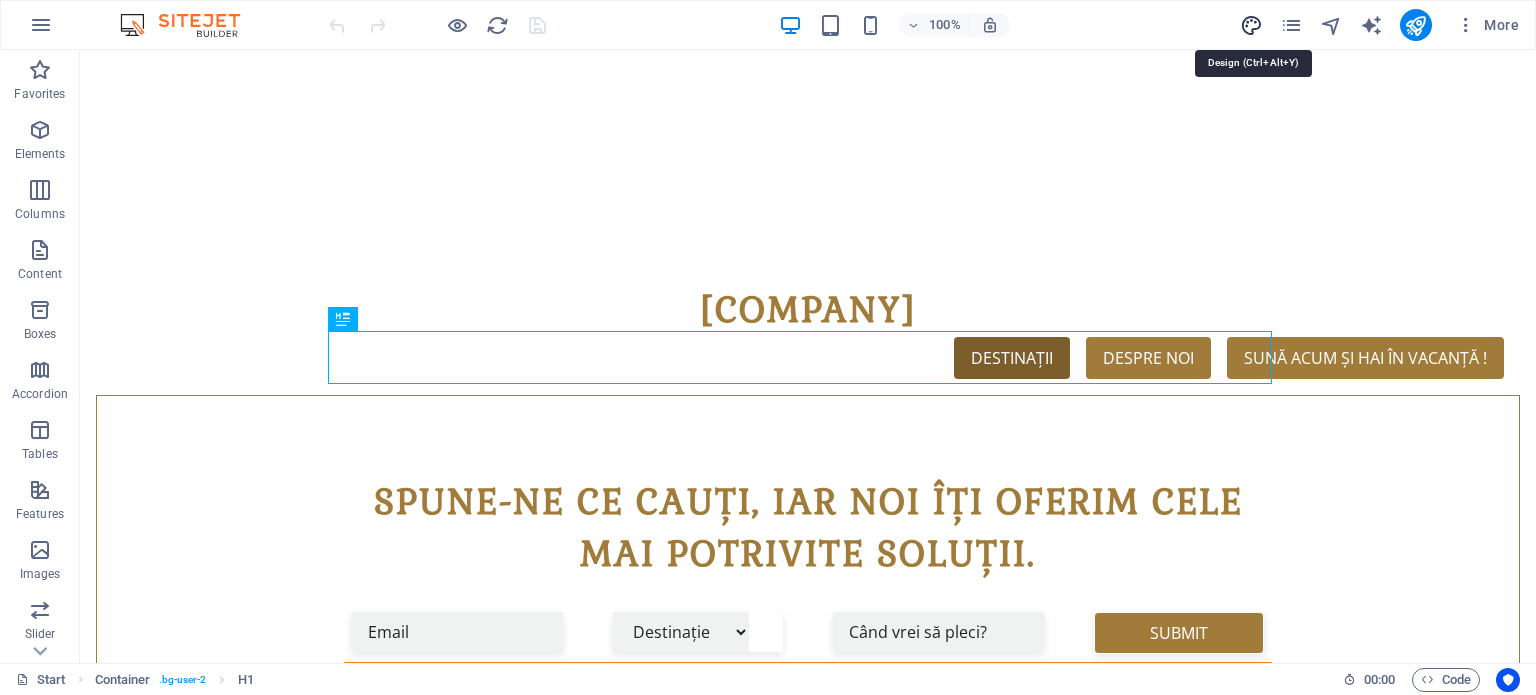 click at bounding box center (1251, 25) 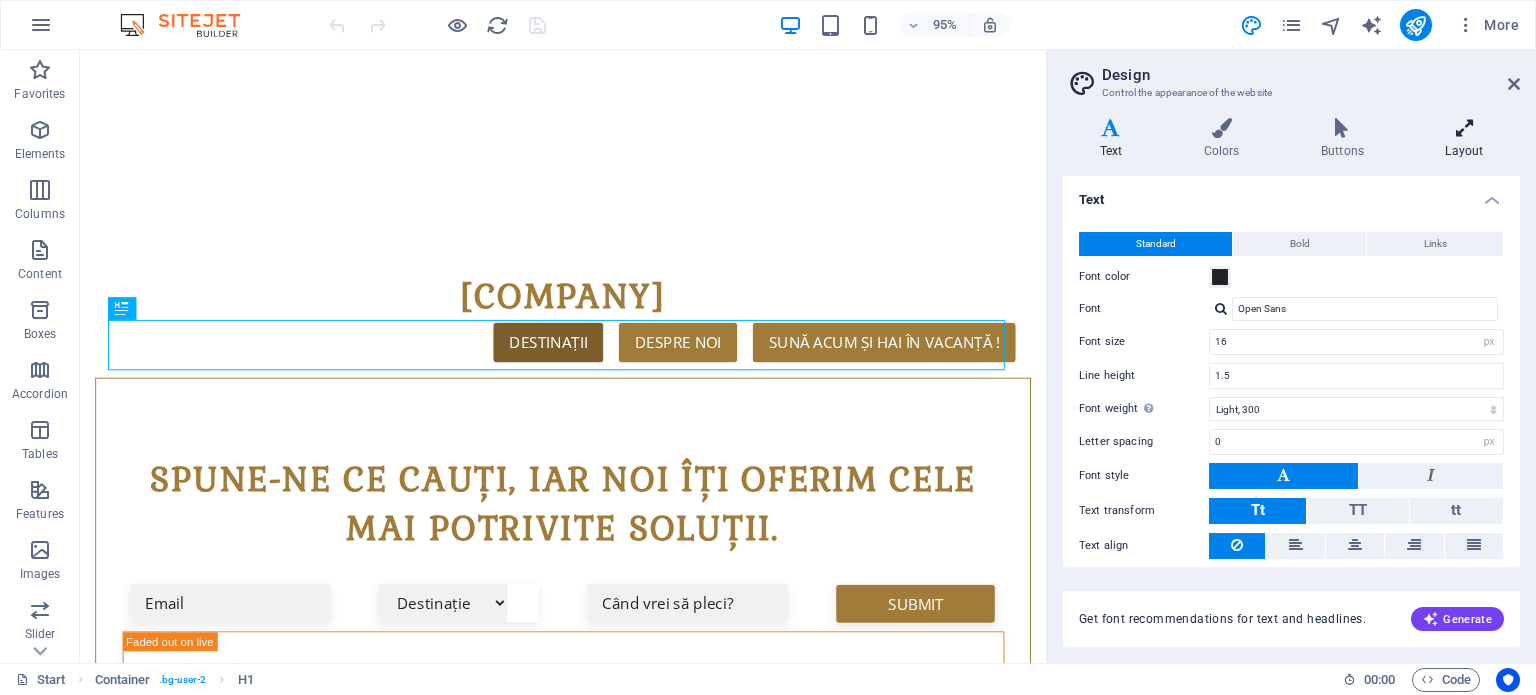 click at bounding box center (1464, 128) 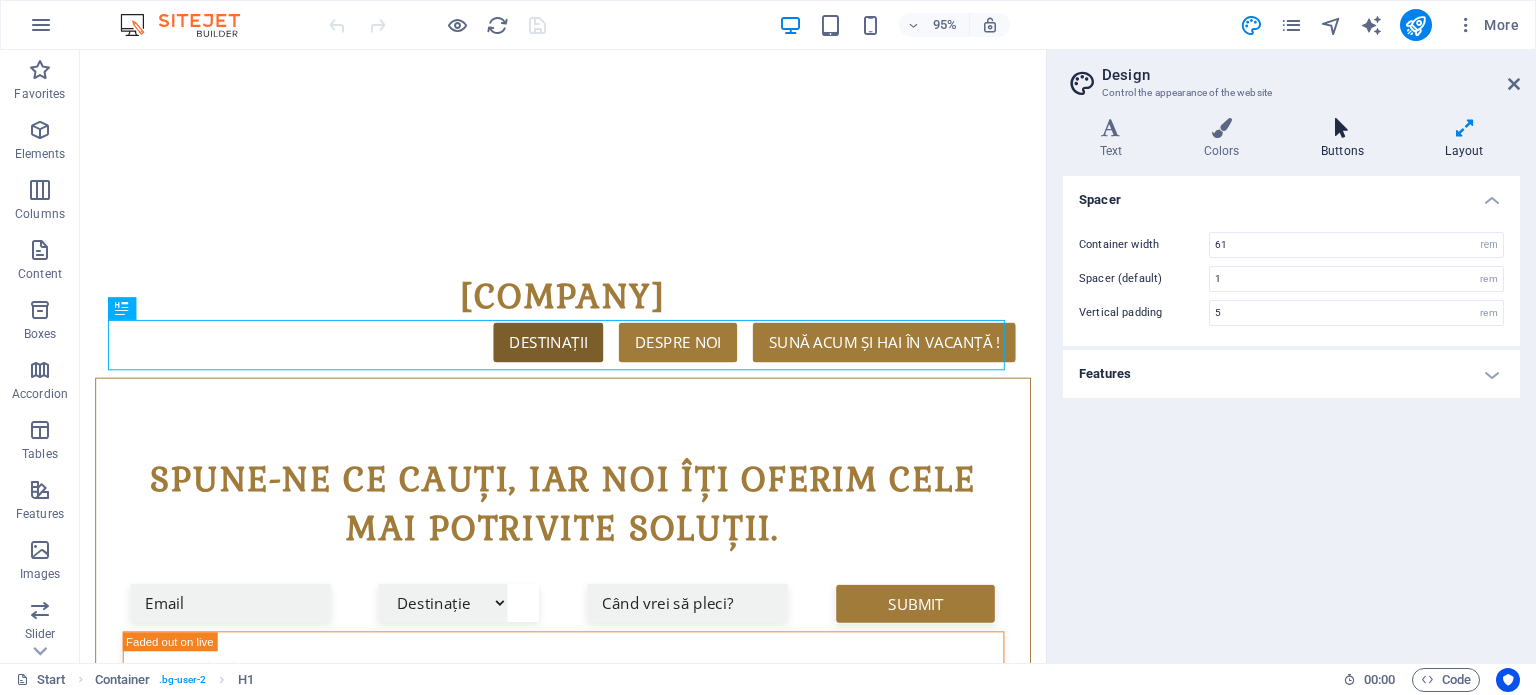 click on "Buttons" at bounding box center [1346, 139] 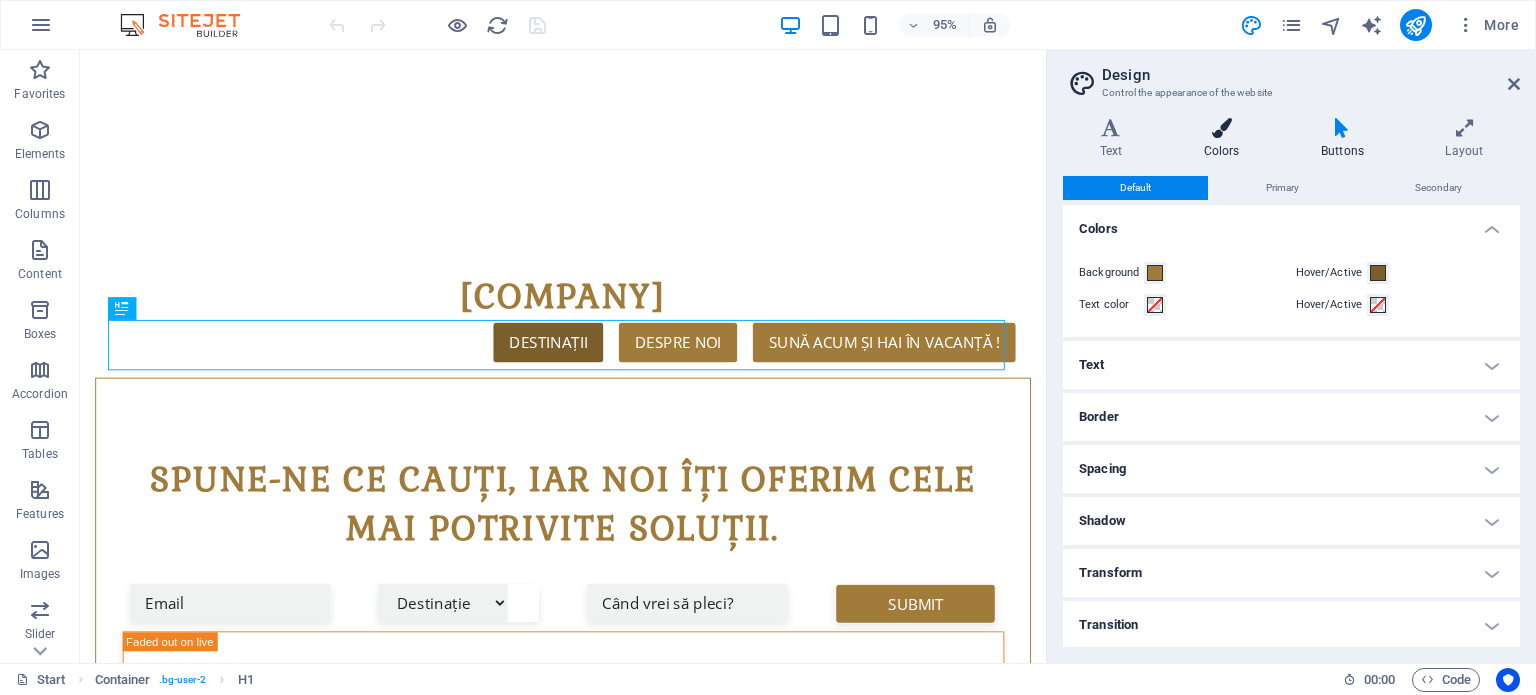 click on "Colors" at bounding box center (1225, 139) 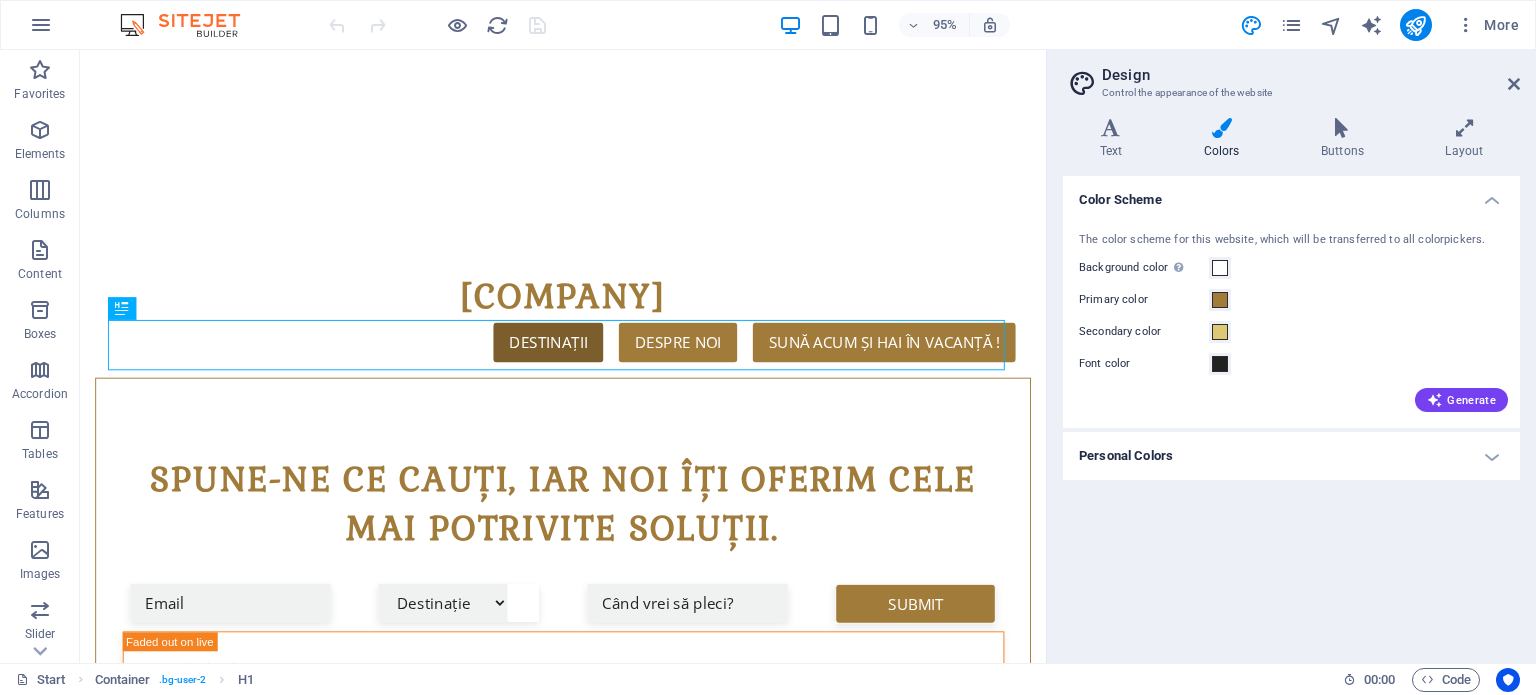 click on "Colors" at bounding box center [1225, 139] 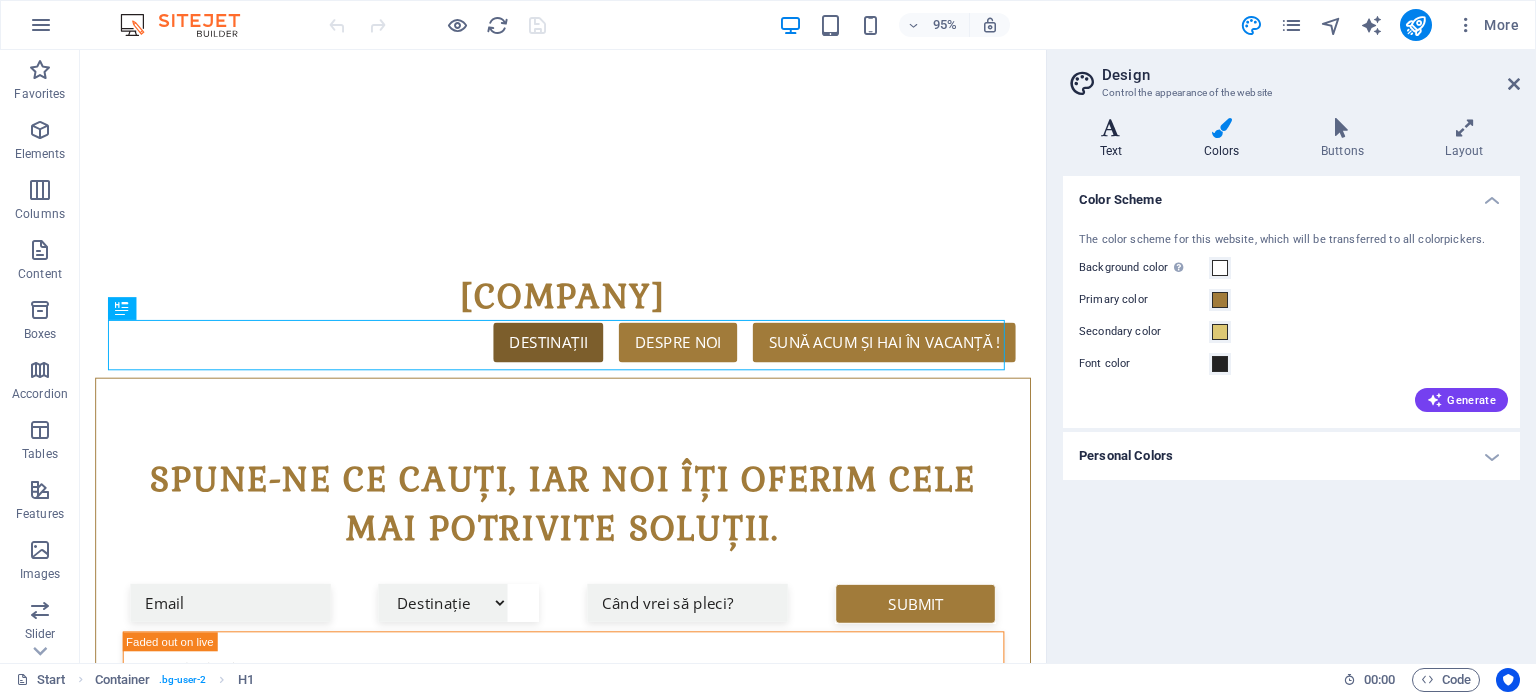 click at bounding box center [1111, 128] 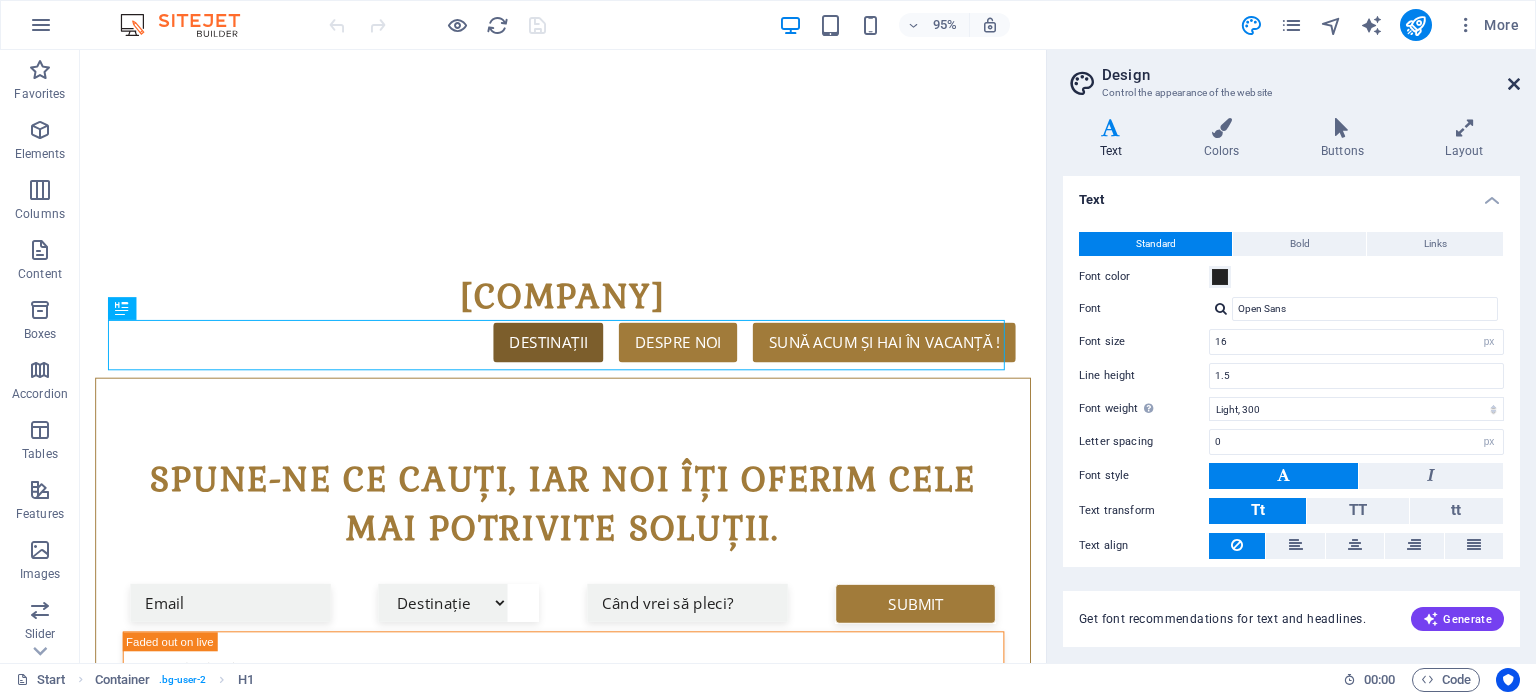 click at bounding box center (1514, 84) 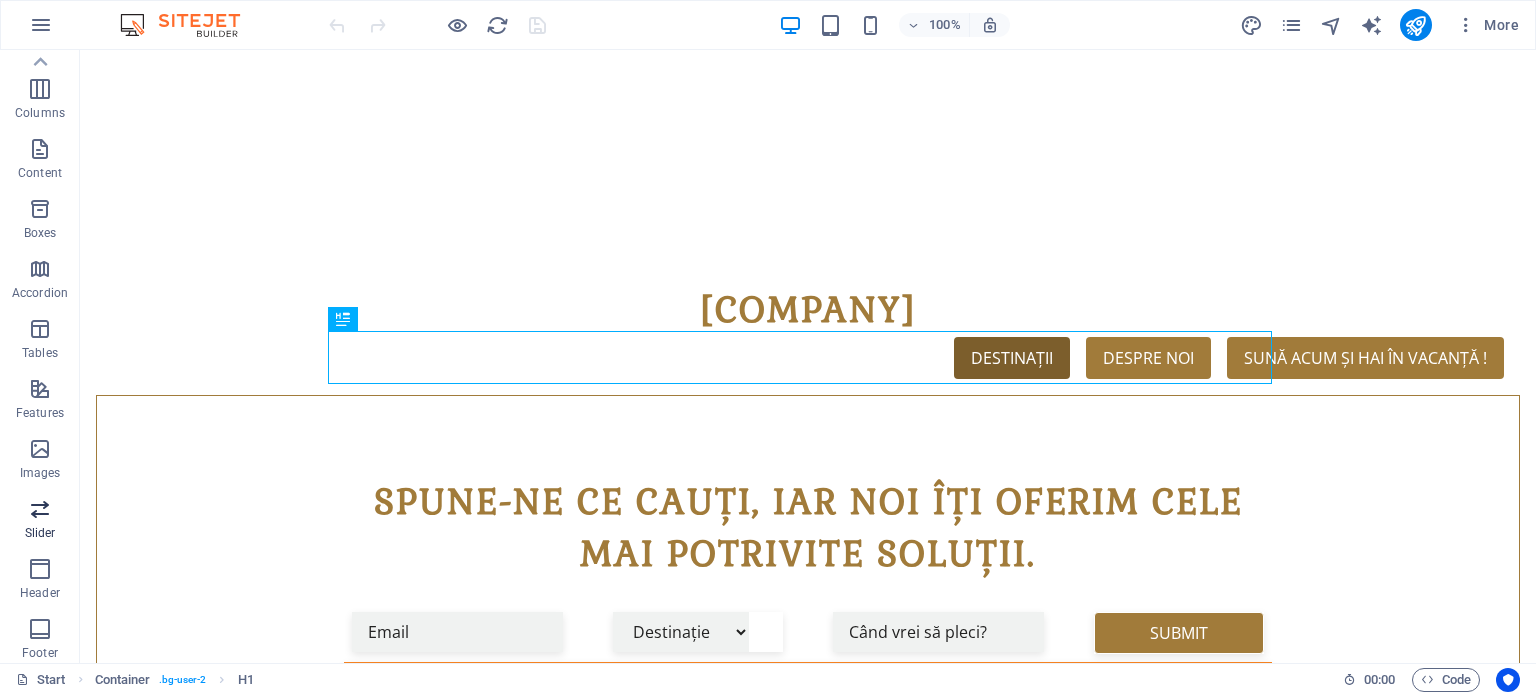 scroll, scrollTop: 87, scrollLeft: 0, axis: vertical 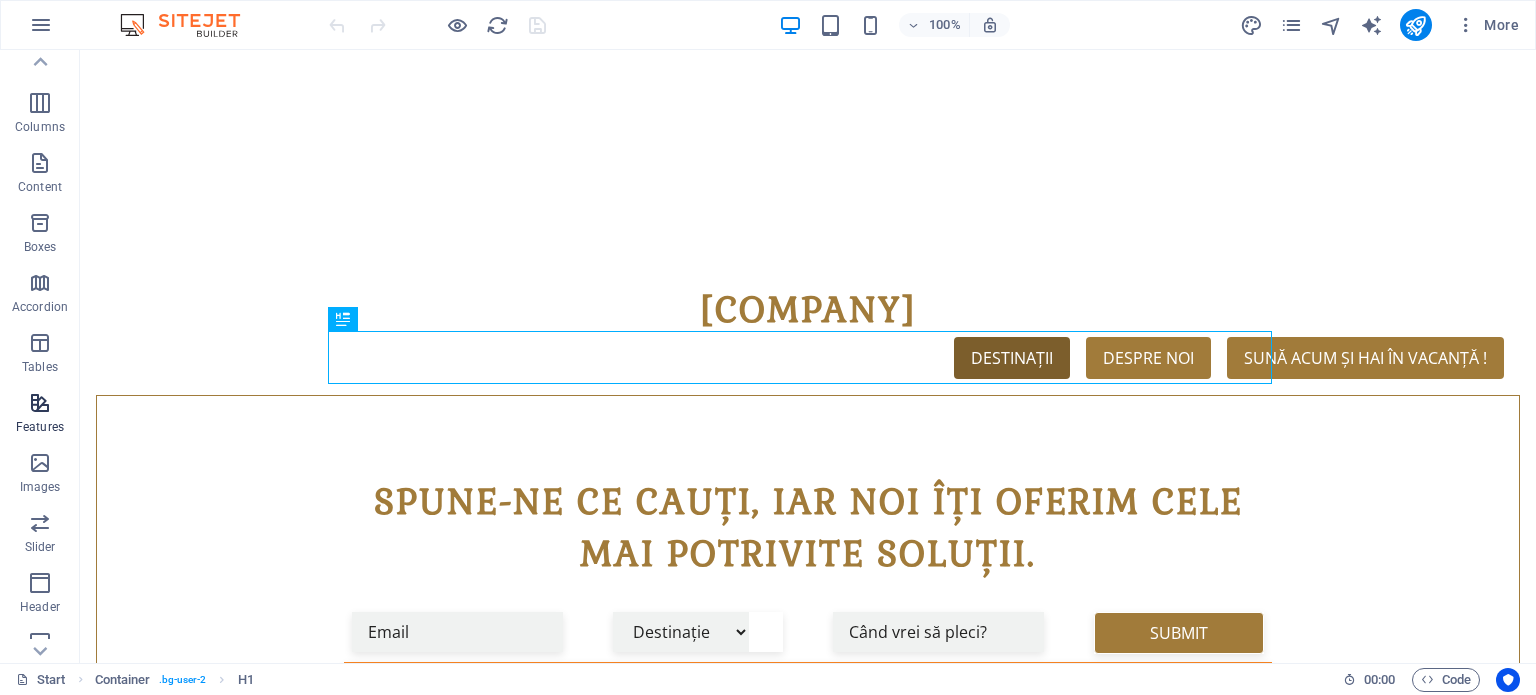 click at bounding box center [40, 403] 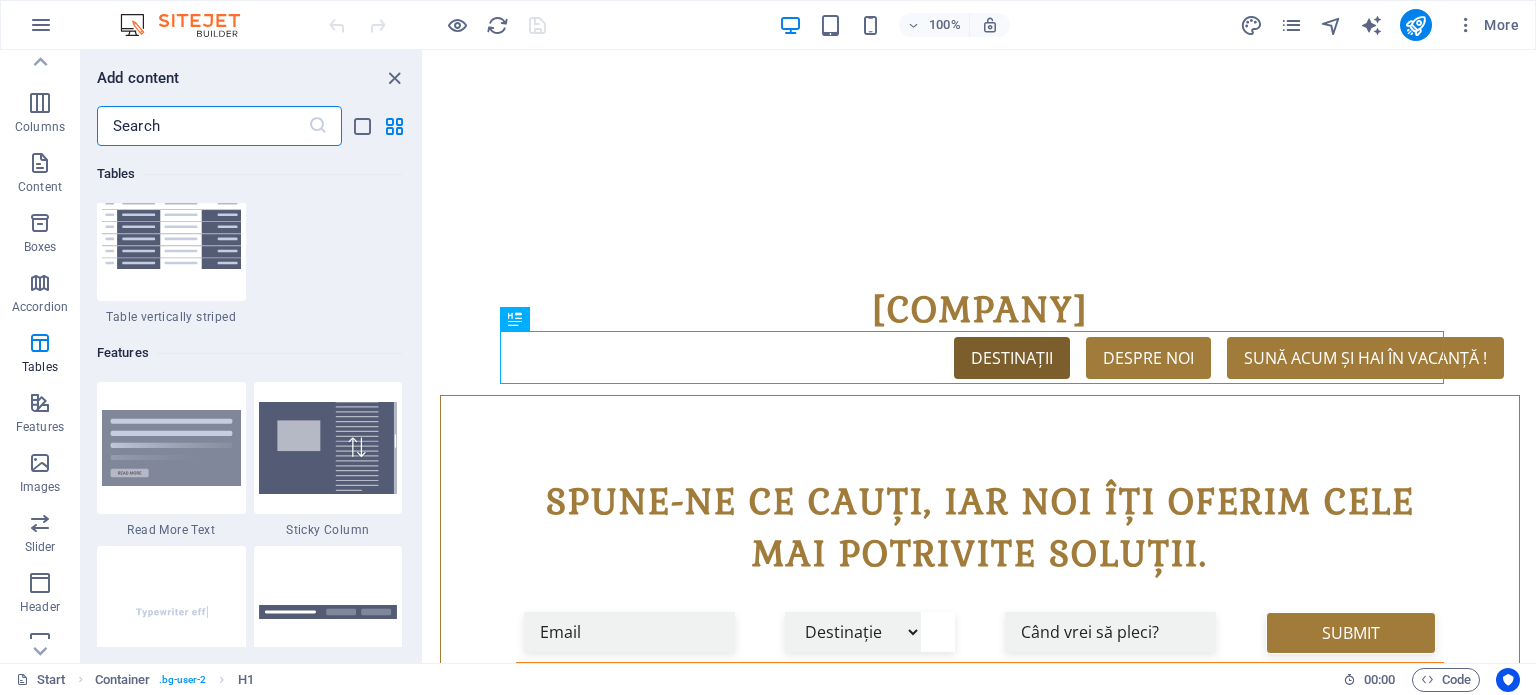 scroll, scrollTop: 7395, scrollLeft: 0, axis: vertical 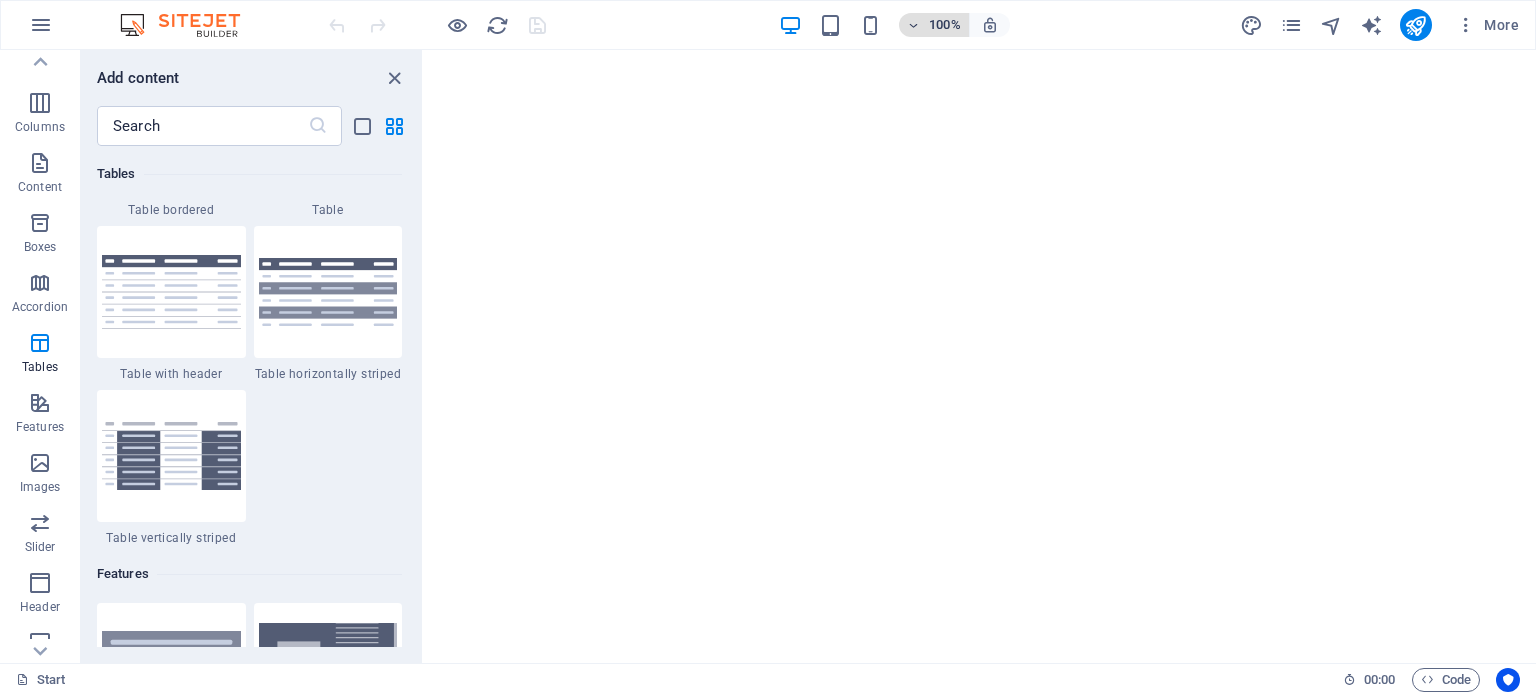 click at bounding box center [914, 25] 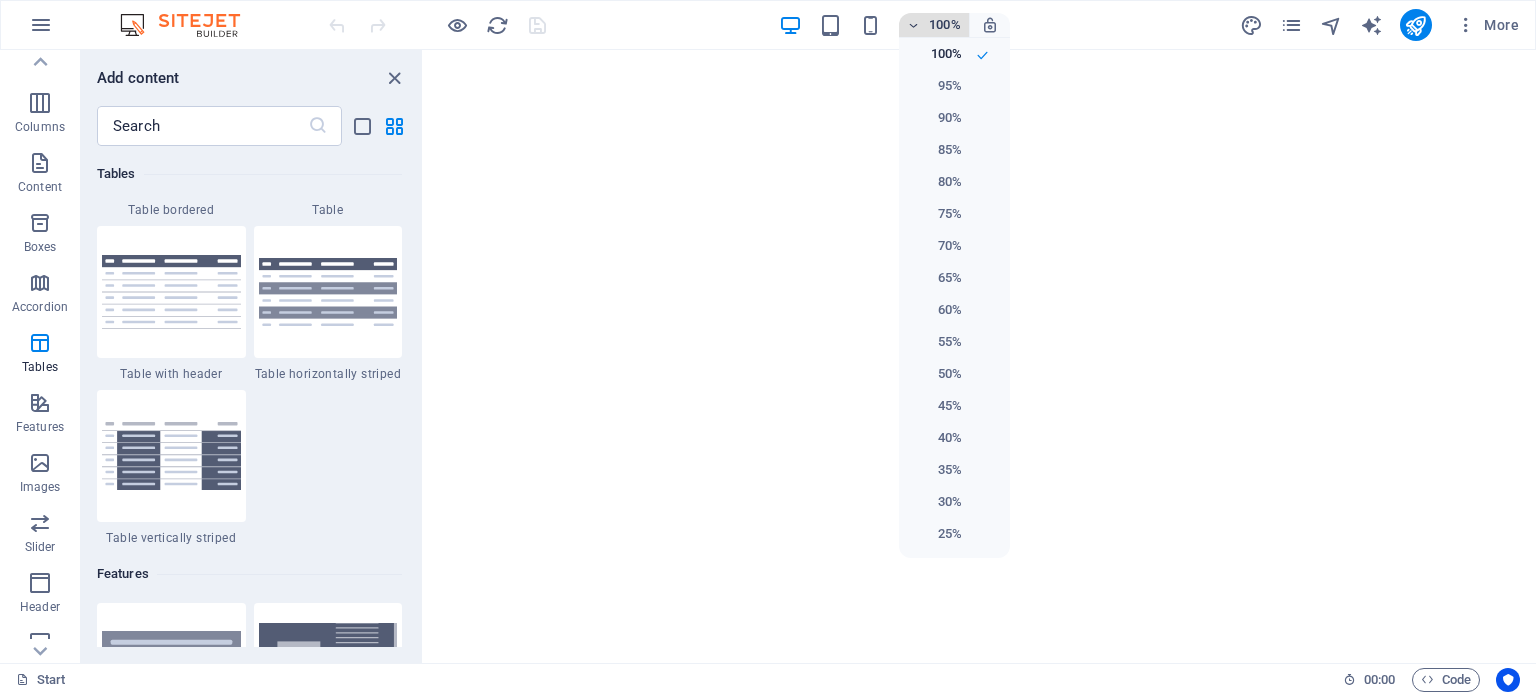 click at bounding box center [768, 347] 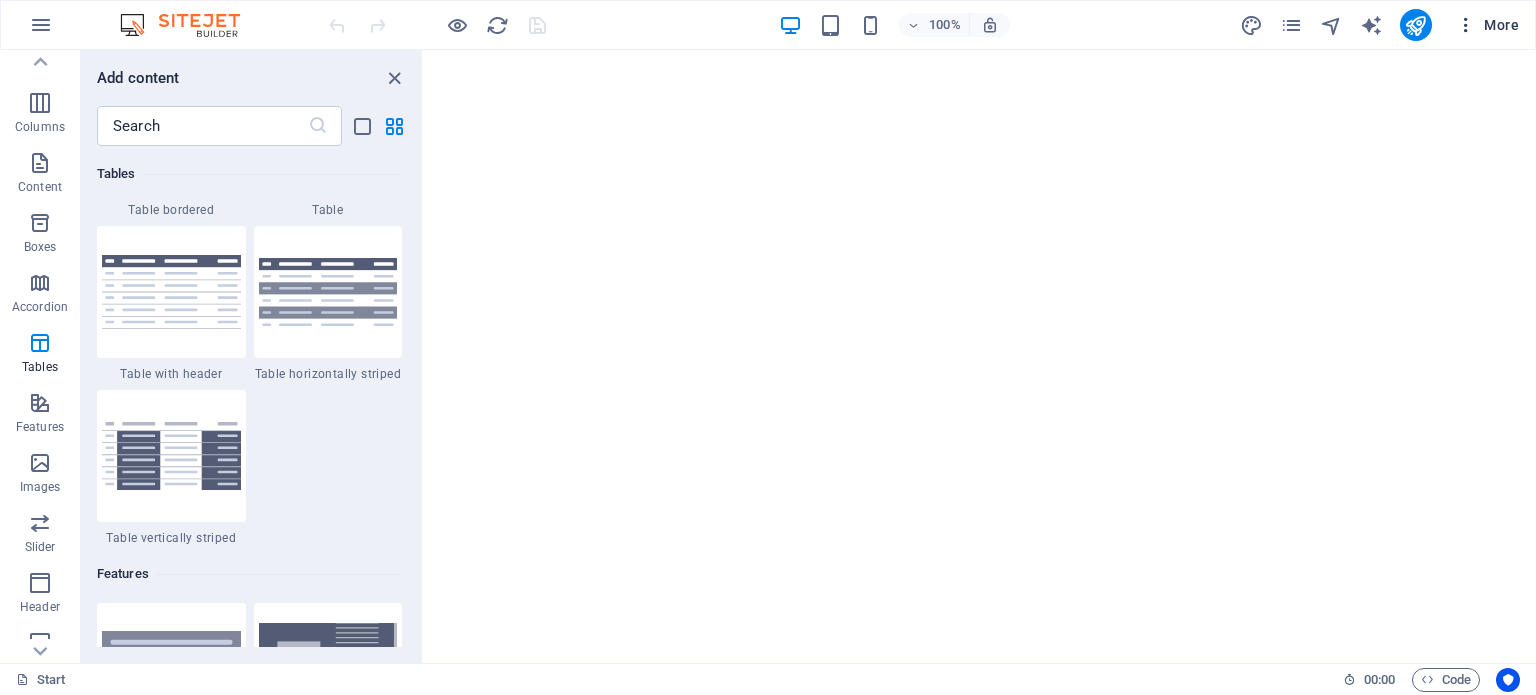 click at bounding box center [1466, 25] 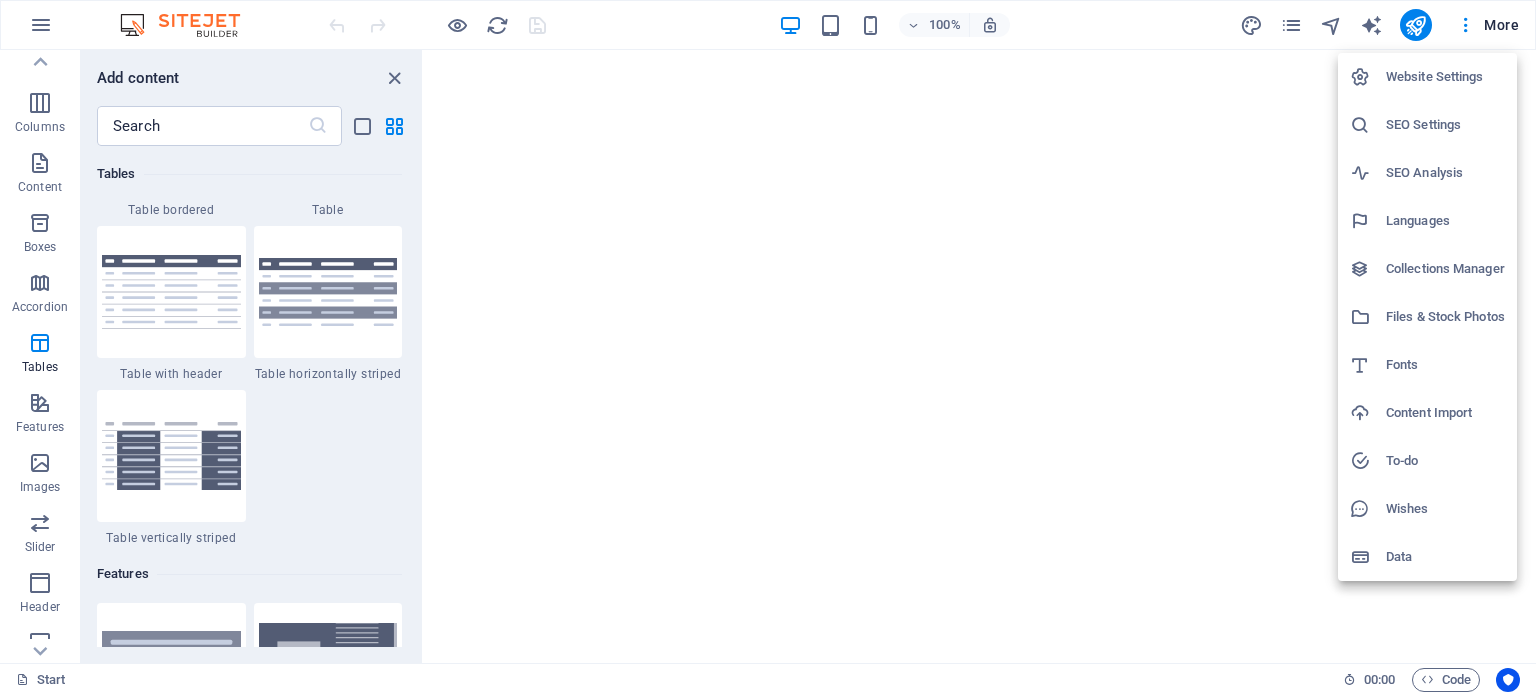click at bounding box center [768, 347] 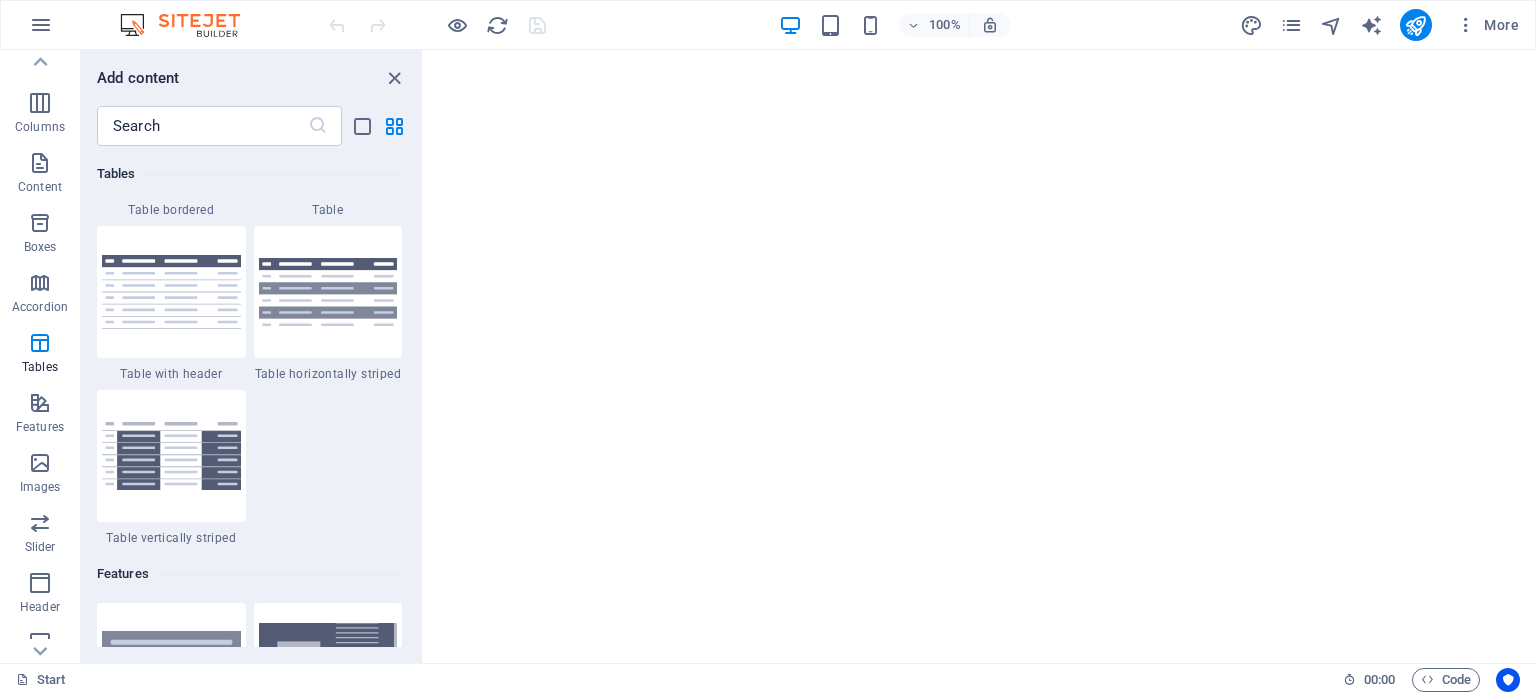 click on "More" at bounding box center (1487, 25) 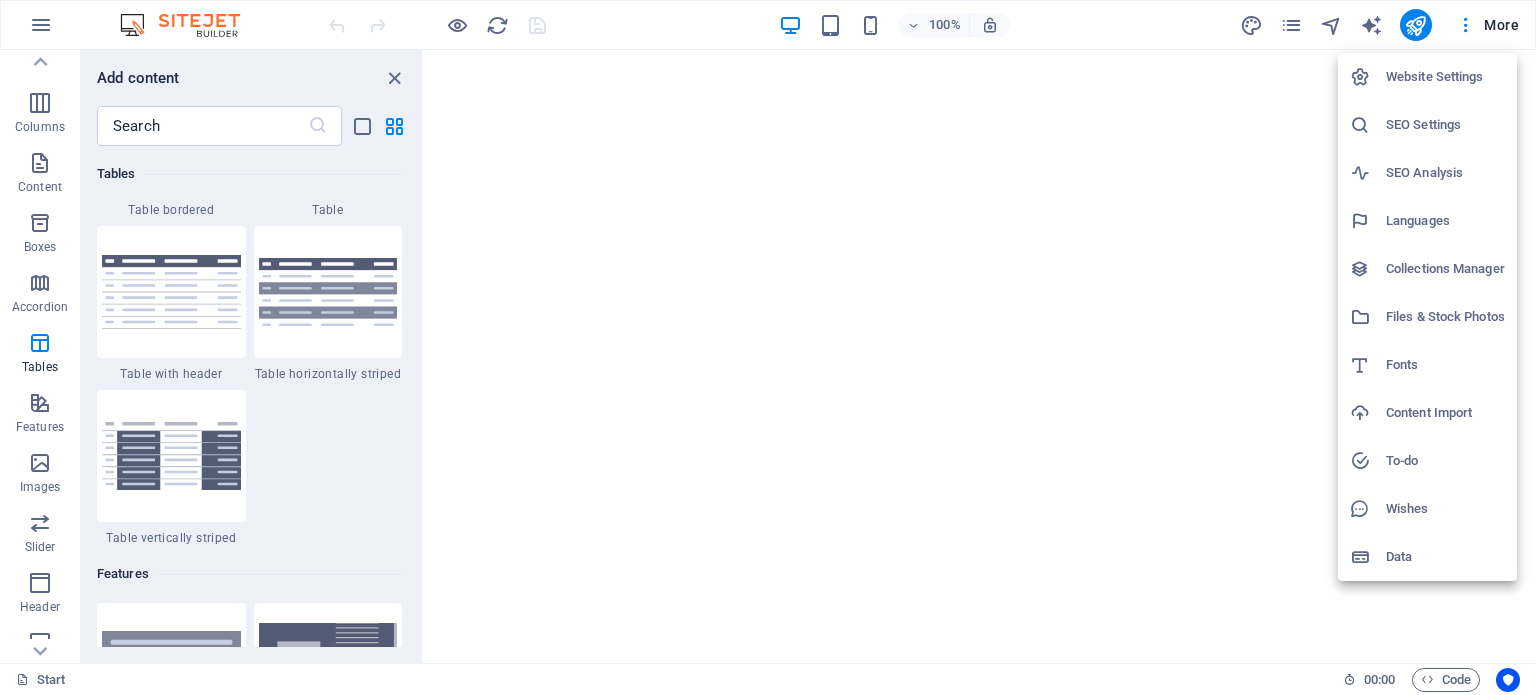 click on "Website Settings" at bounding box center (1445, 77) 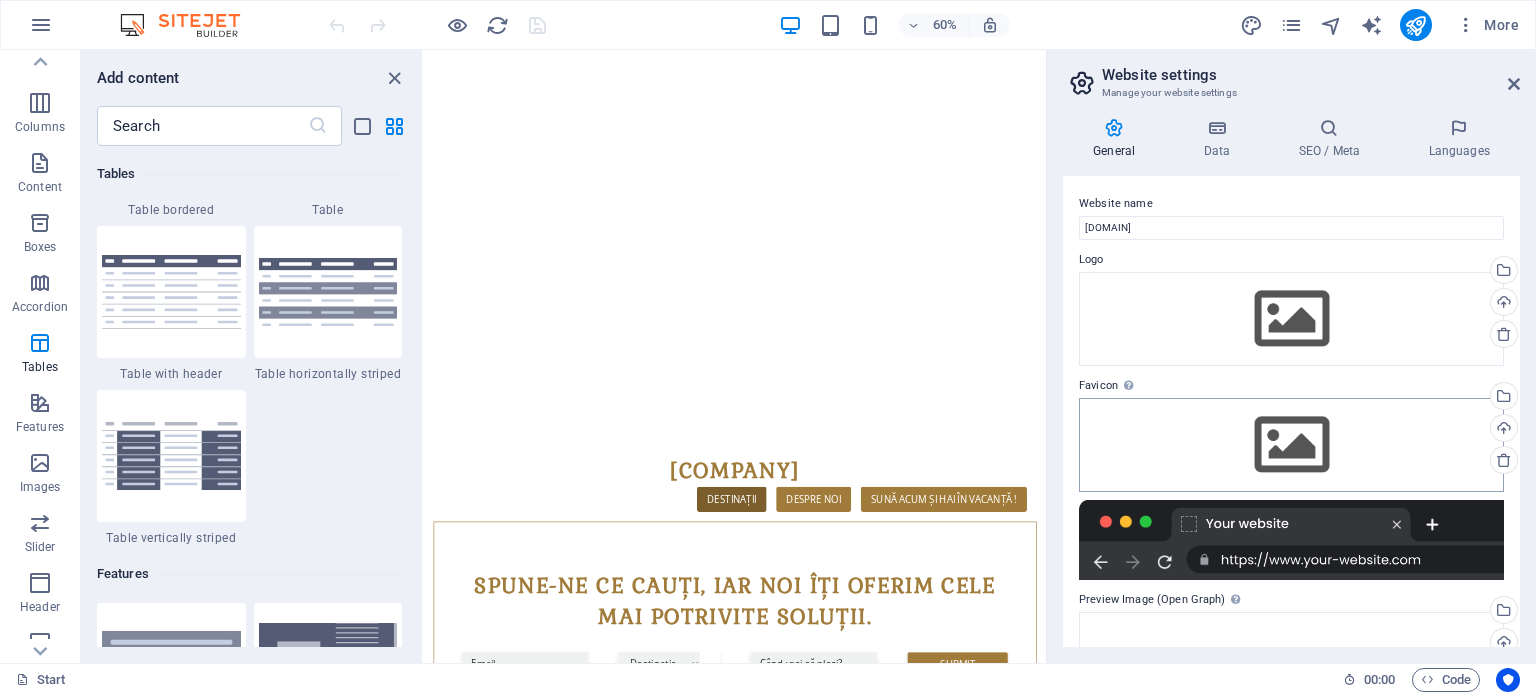 scroll, scrollTop: 0, scrollLeft: 0, axis: both 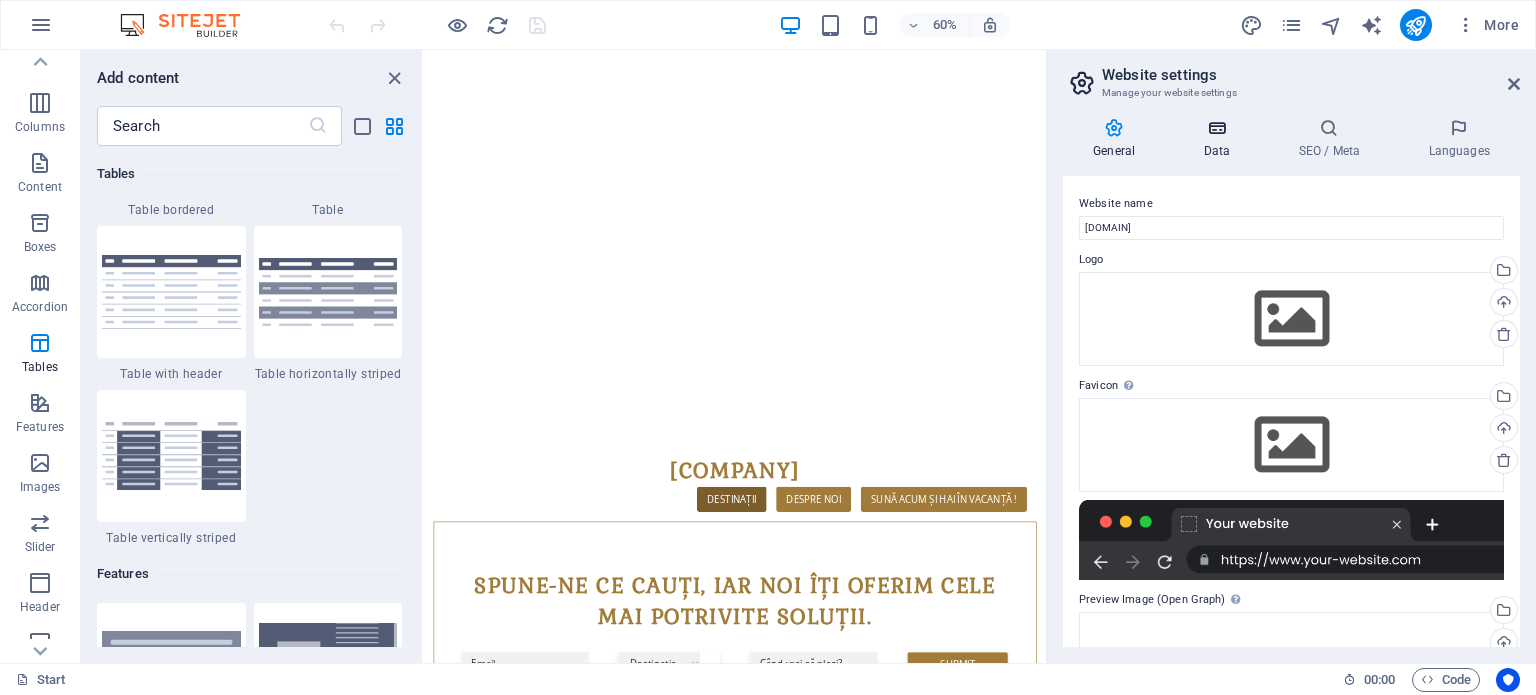 click at bounding box center (1216, 128) 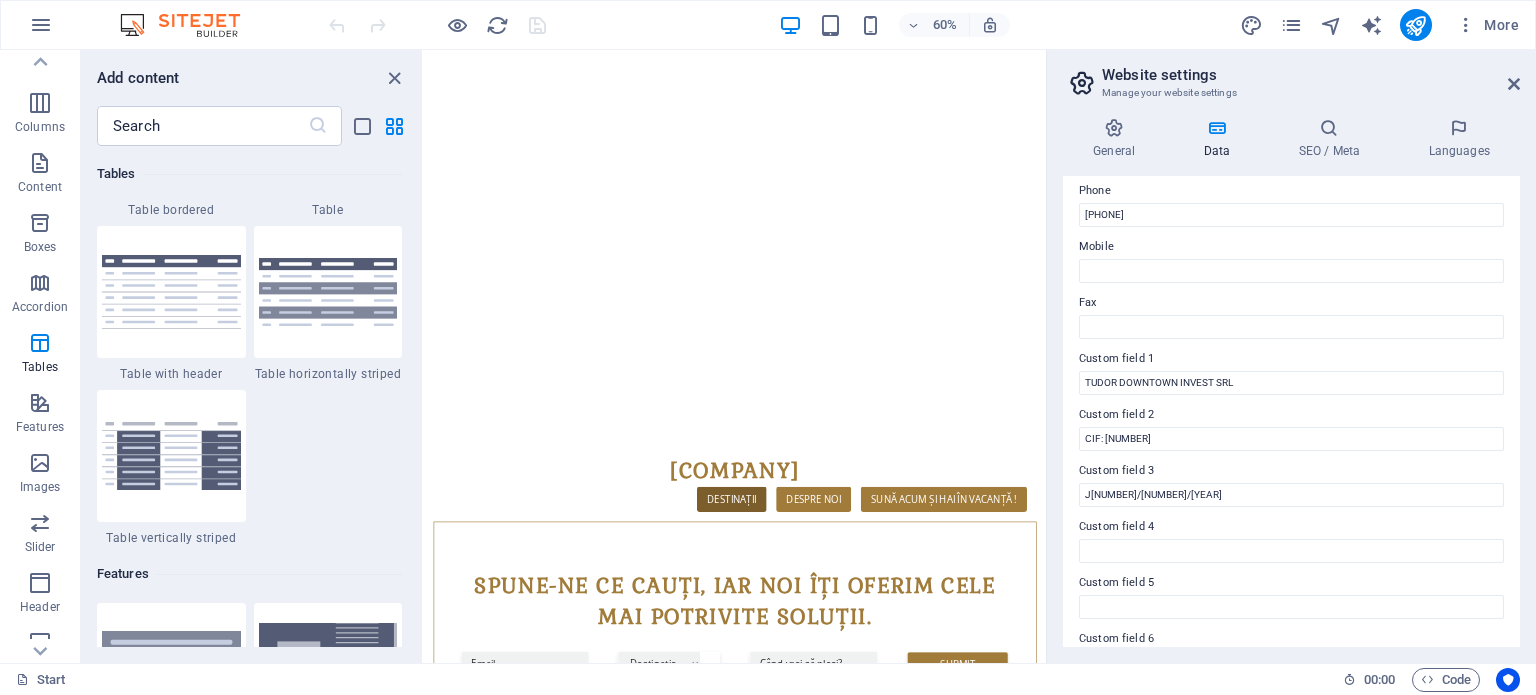 scroll, scrollTop: 488, scrollLeft: 0, axis: vertical 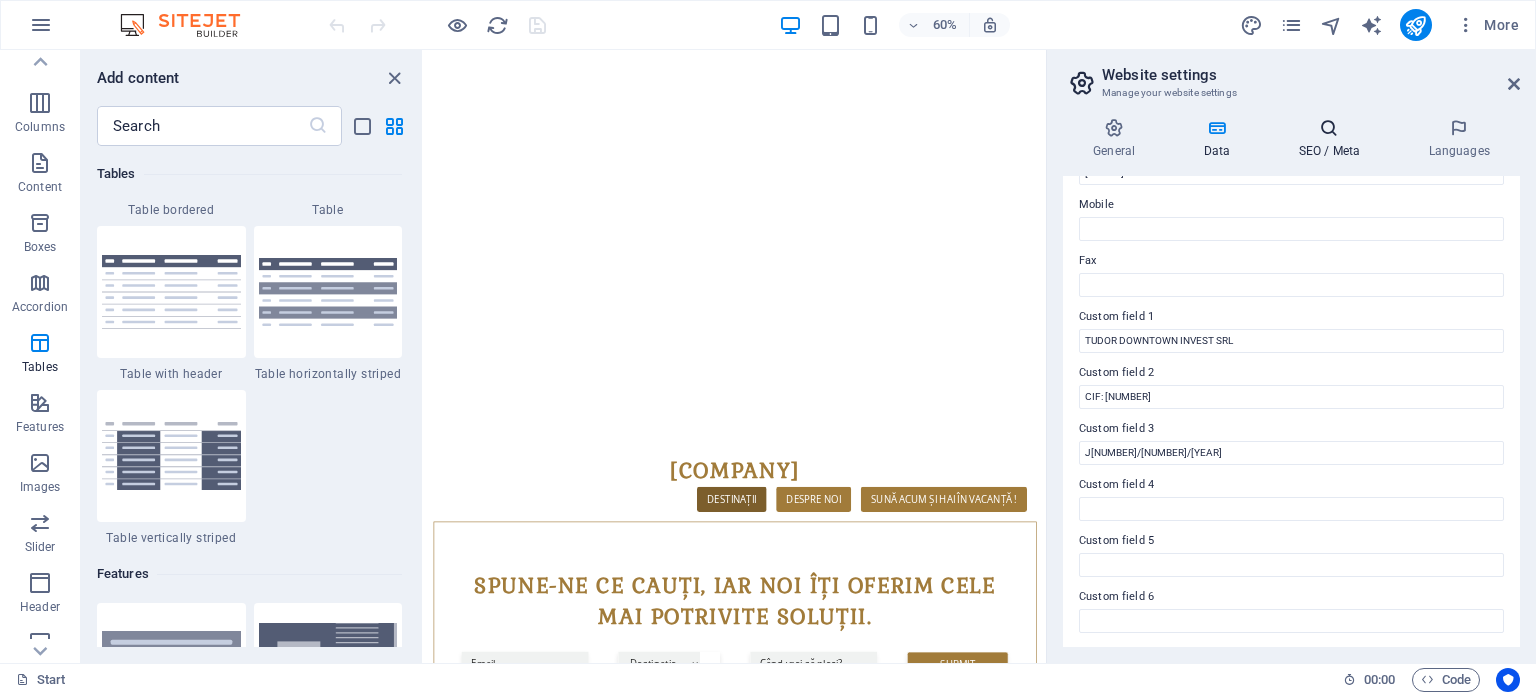click on "SEO / Meta" at bounding box center [1333, 139] 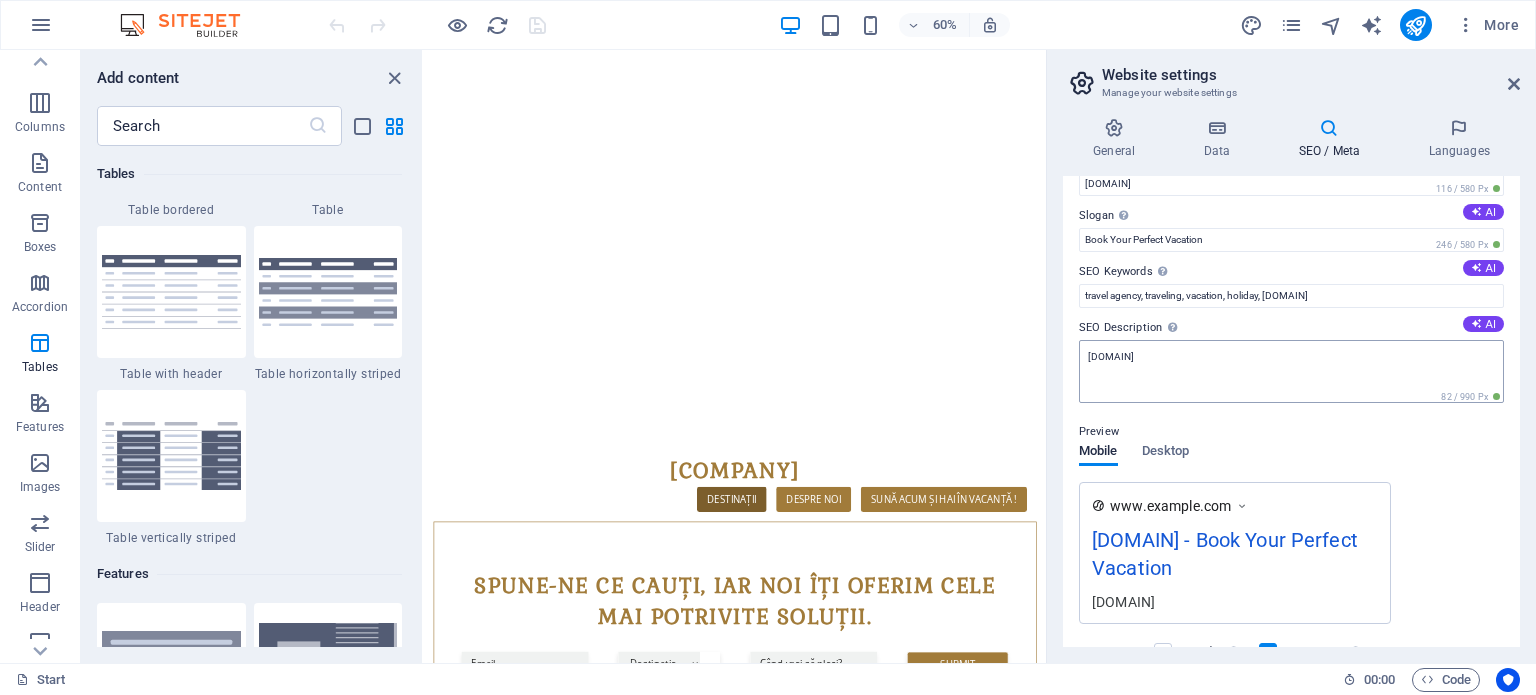 scroll, scrollTop: 100, scrollLeft: 0, axis: vertical 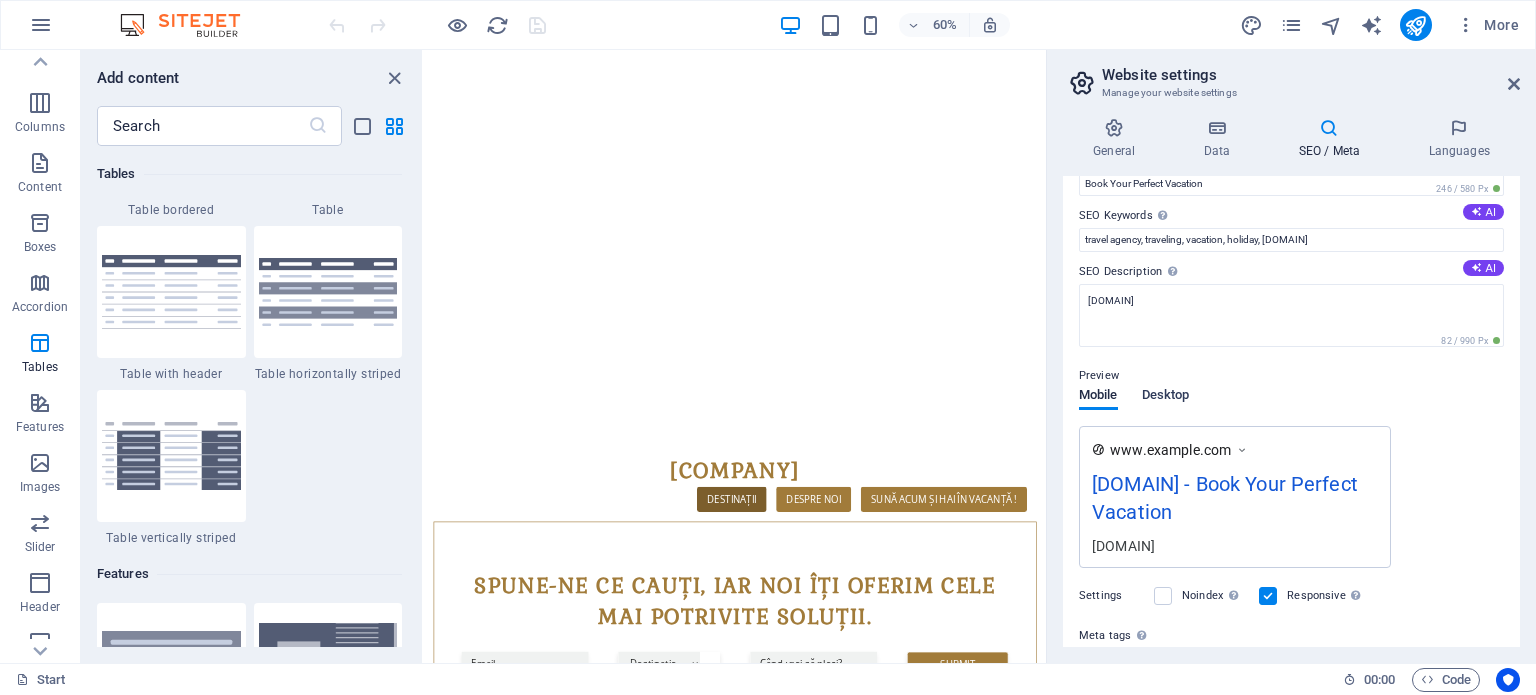 click on "Desktop" at bounding box center [1166, 397] 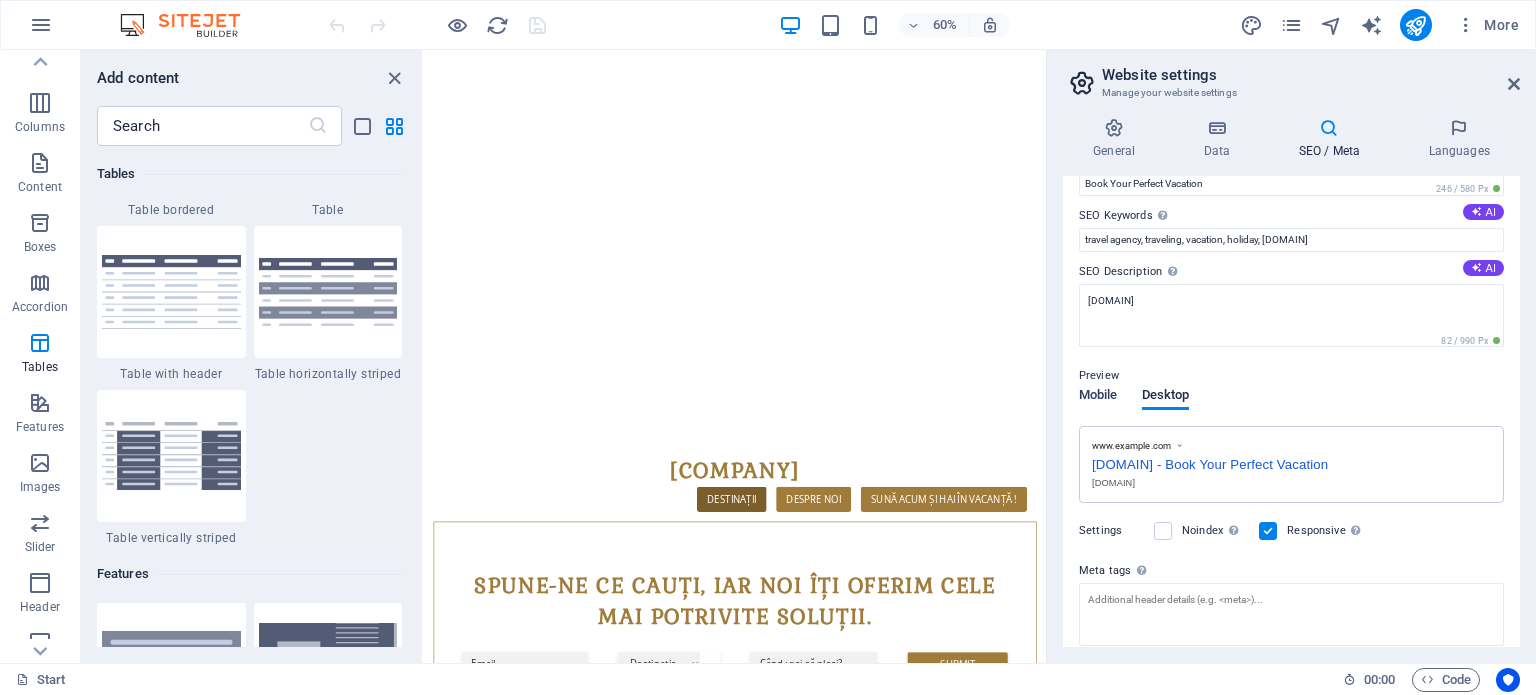 click on "Mobile" at bounding box center (1098, 397) 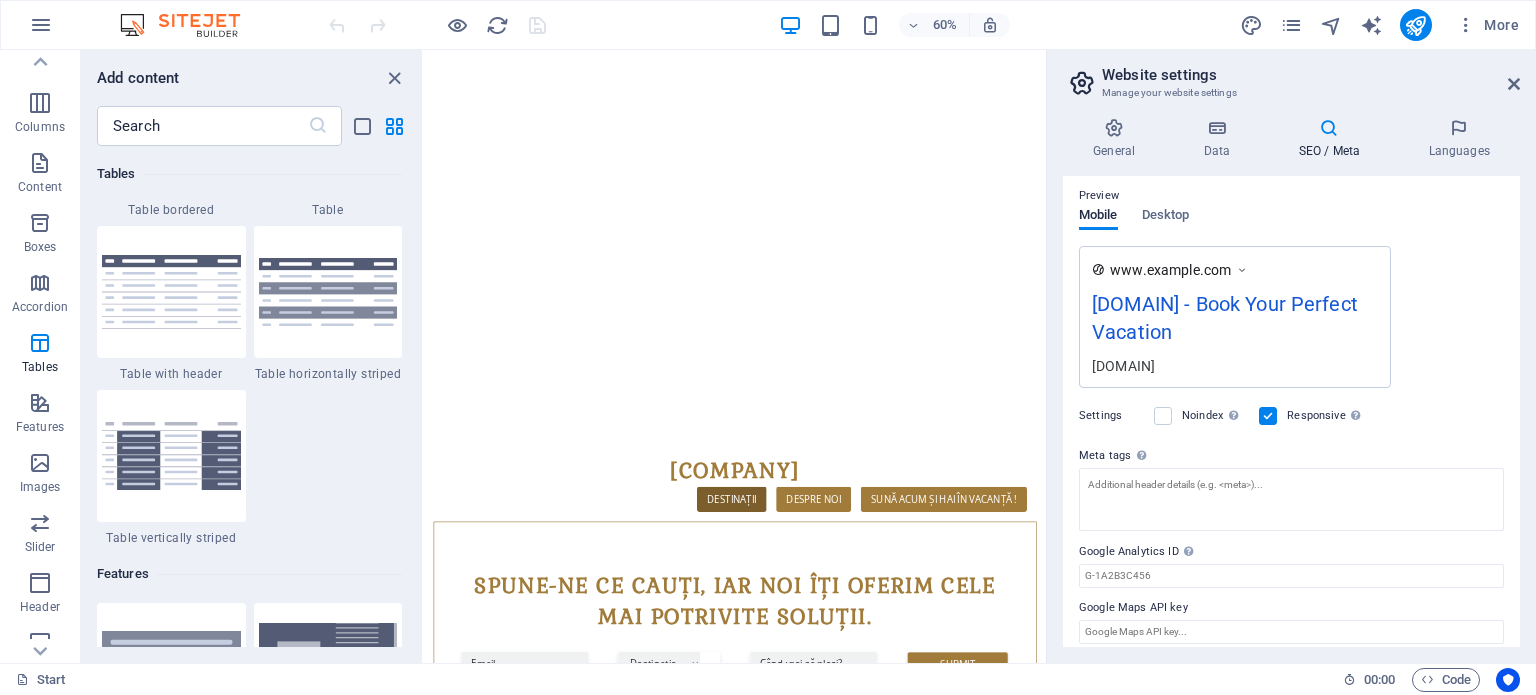 scroll, scrollTop: 291, scrollLeft: 0, axis: vertical 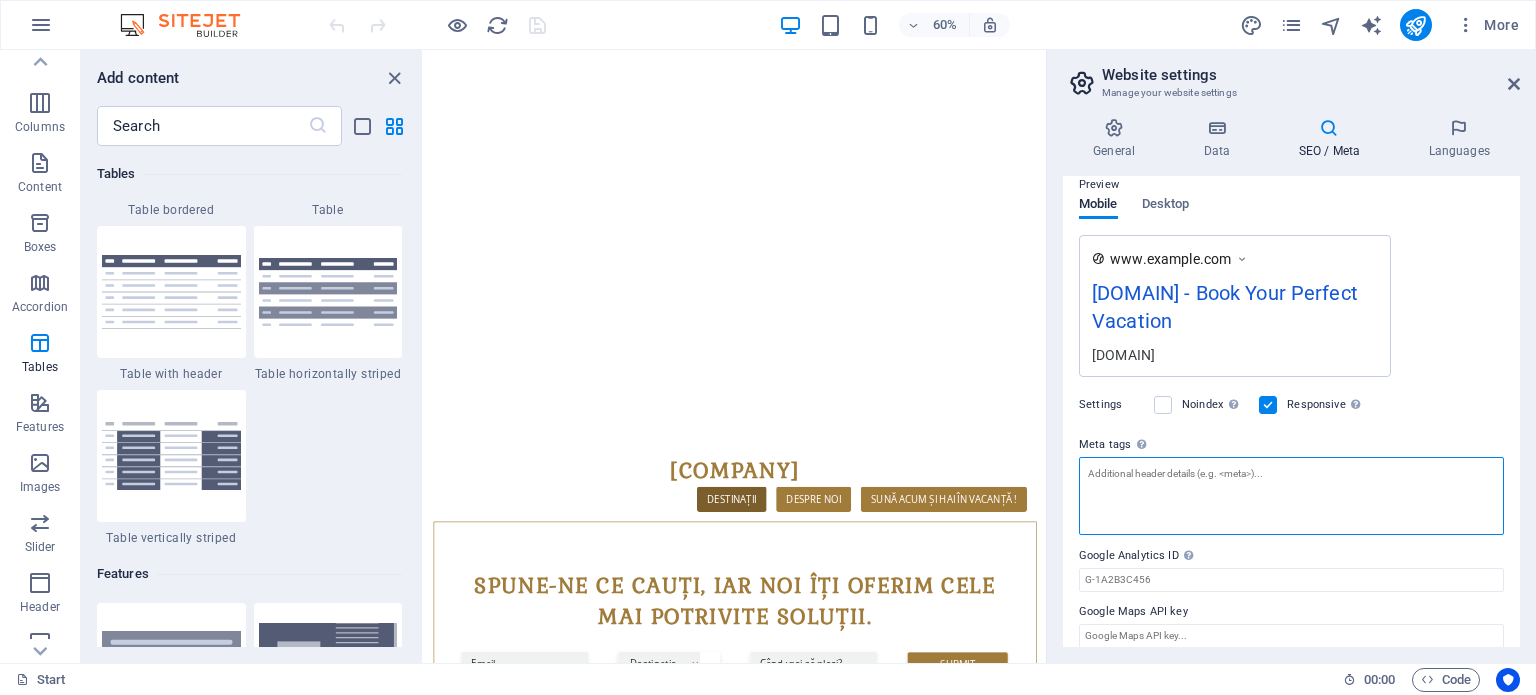 drag, startPoint x: 1111, startPoint y: 474, endPoint x: 1280, endPoint y: 473, distance: 169.00296 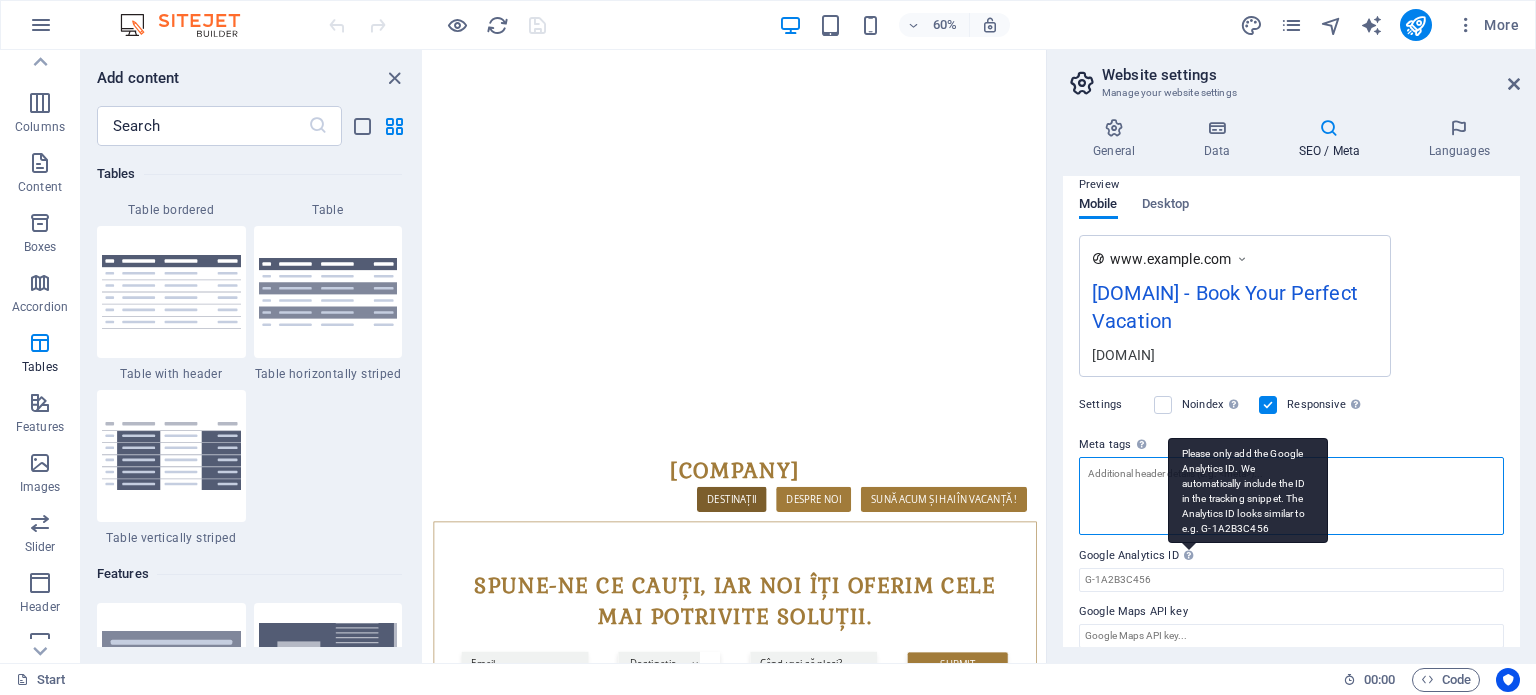 scroll, scrollTop: 305, scrollLeft: 0, axis: vertical 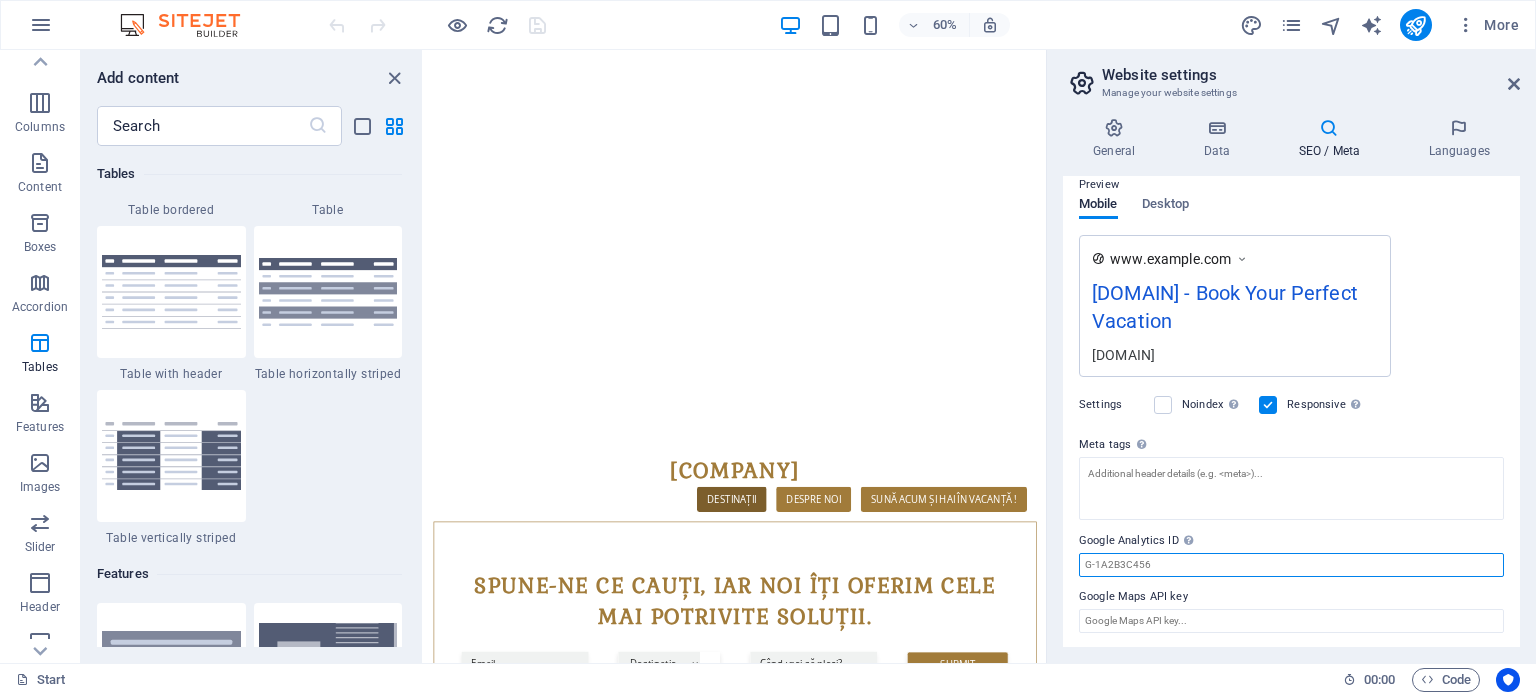 click on "Google Analytics ID Please only add the Google Analytics ID. We automatically include the ID in the tracking snippet. The Analytics ID looks similar to e.g. G-1A2B3C456" at bounding box center [1291, 565] 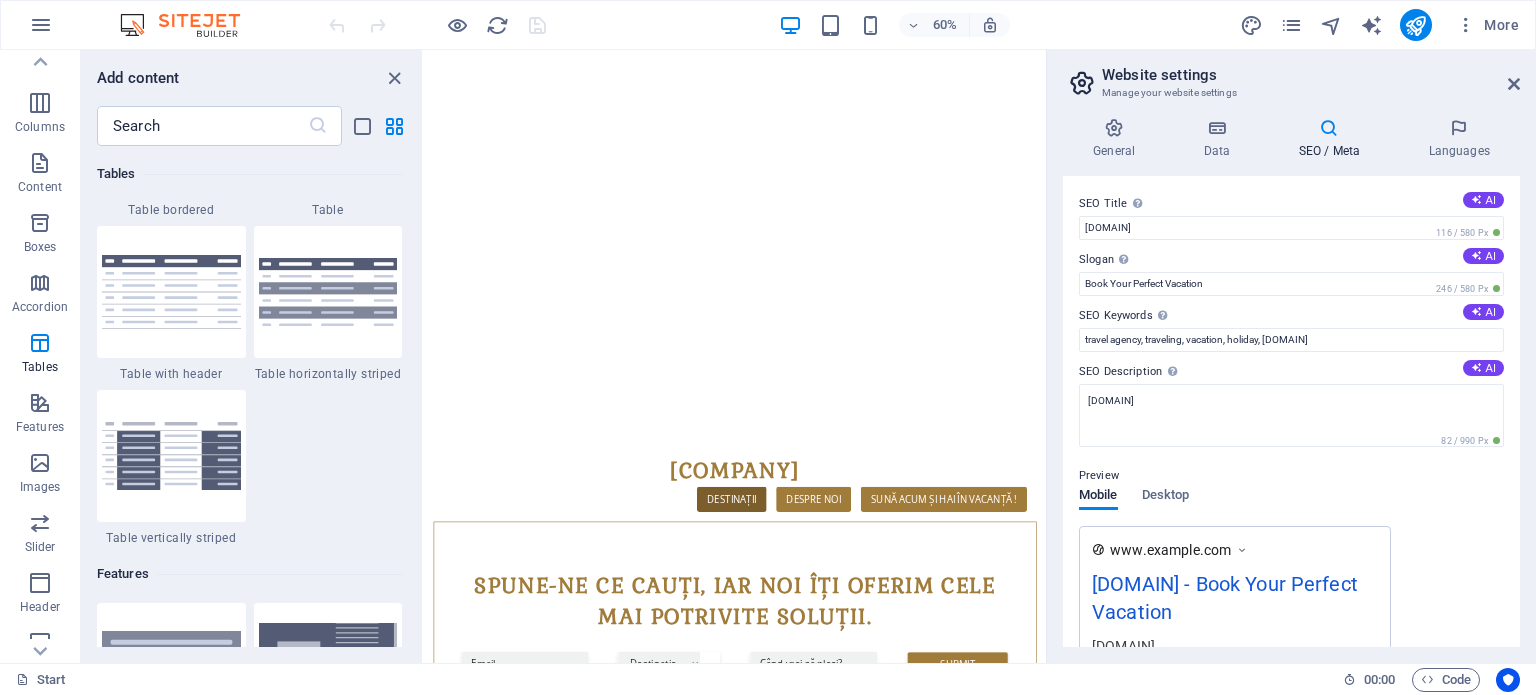 scroll, scrollTop: 0, scrollLeft: 0, axis: both 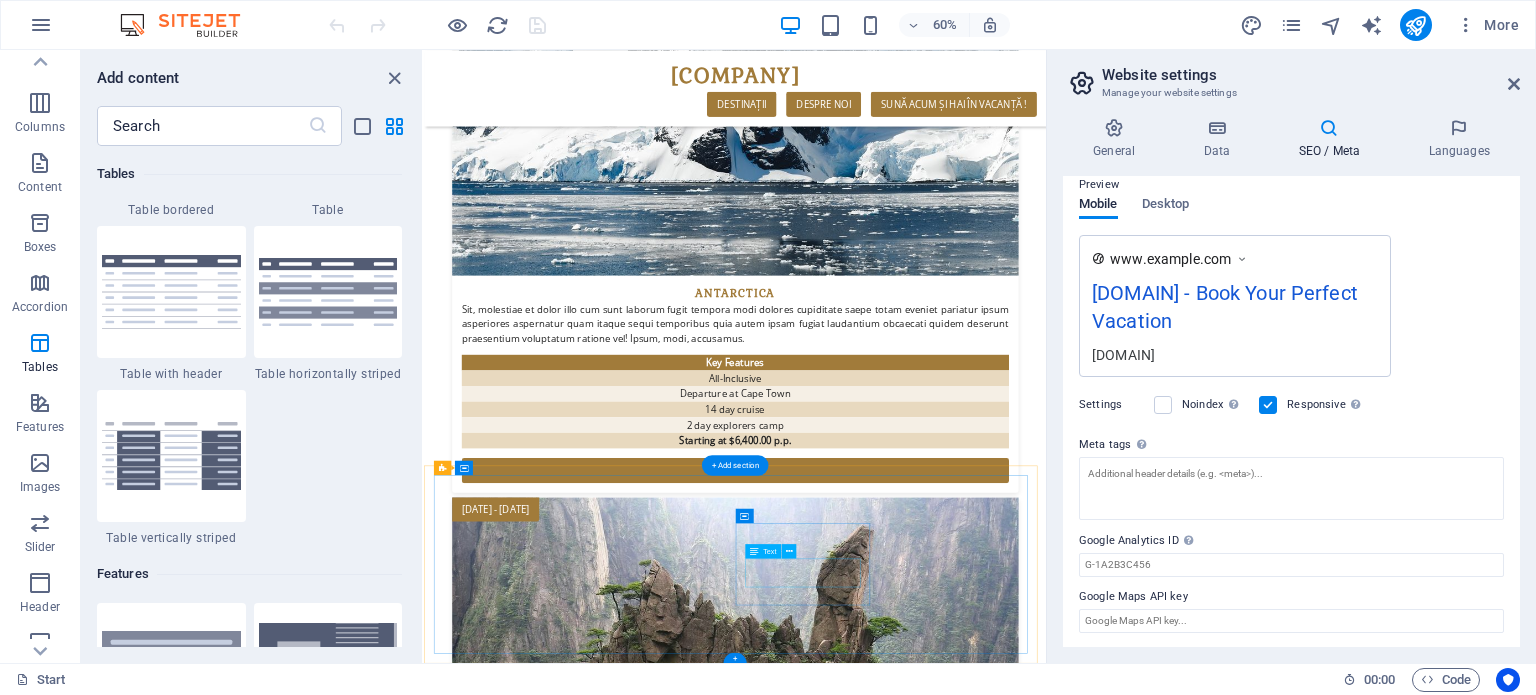 click on "Phone:  [PHONE] Fax:" at bounding box center (929, 6571) 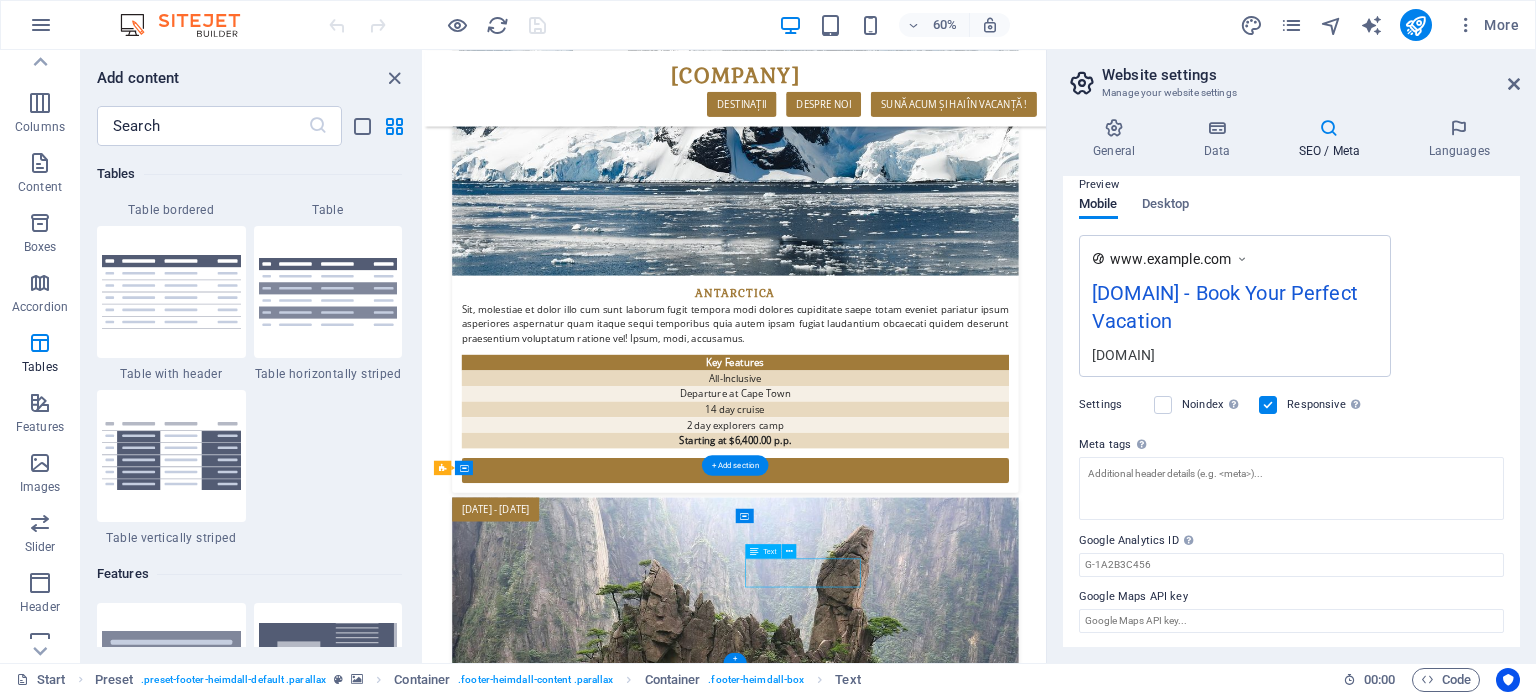 click on "Phone:  [PHONE] Fax:" at bounding box center [929, 6571] 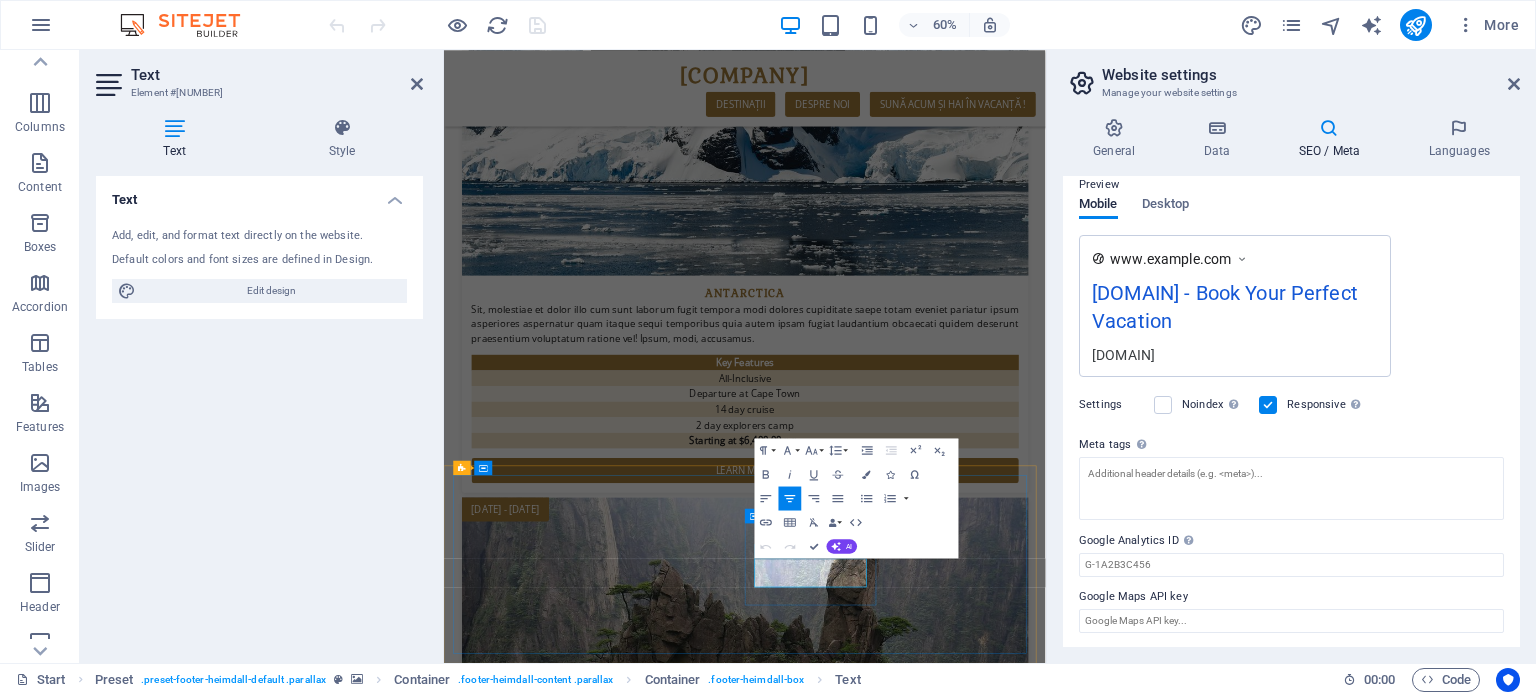 click on "Fax:" at bounding box center [945, 6583] 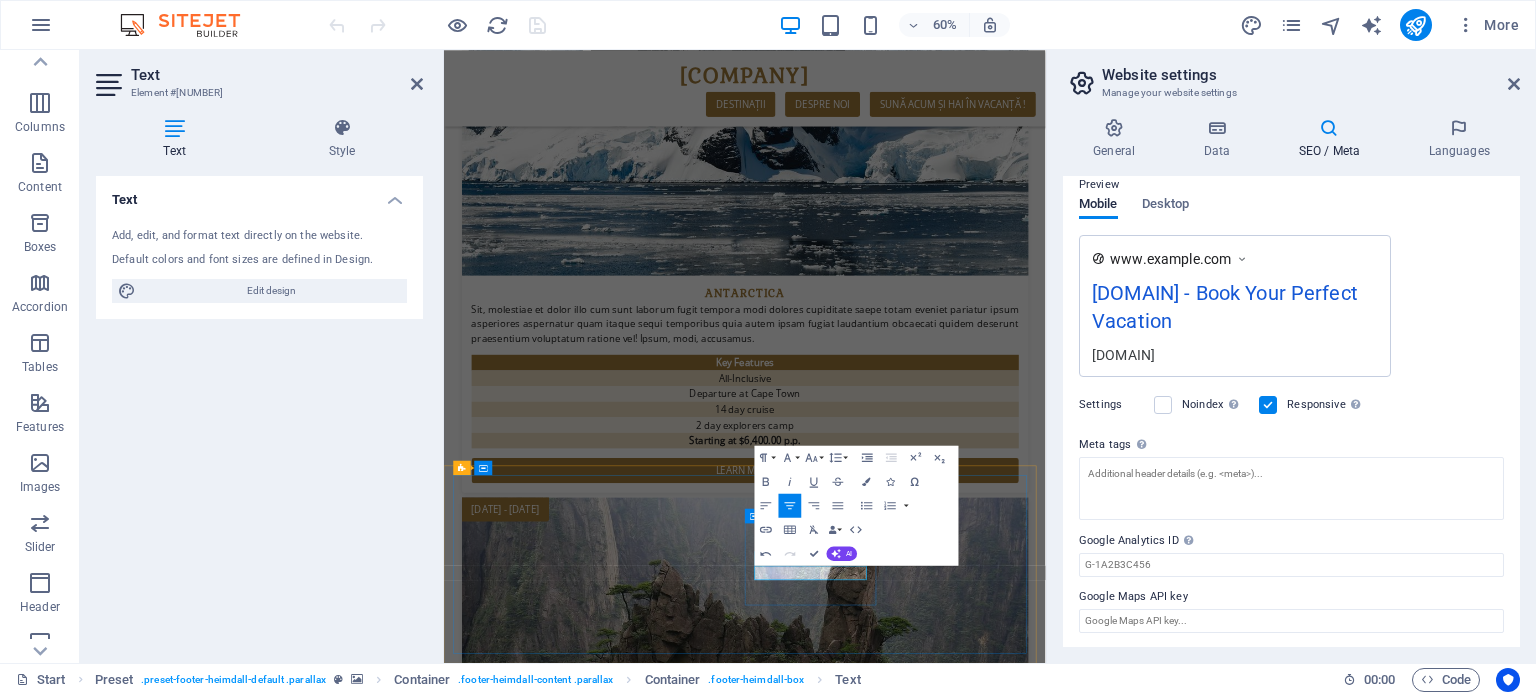 drag, startPoint x: 1019, startPoint y: 918, endPoint x: 969, endPoint y: 918, distance: 50 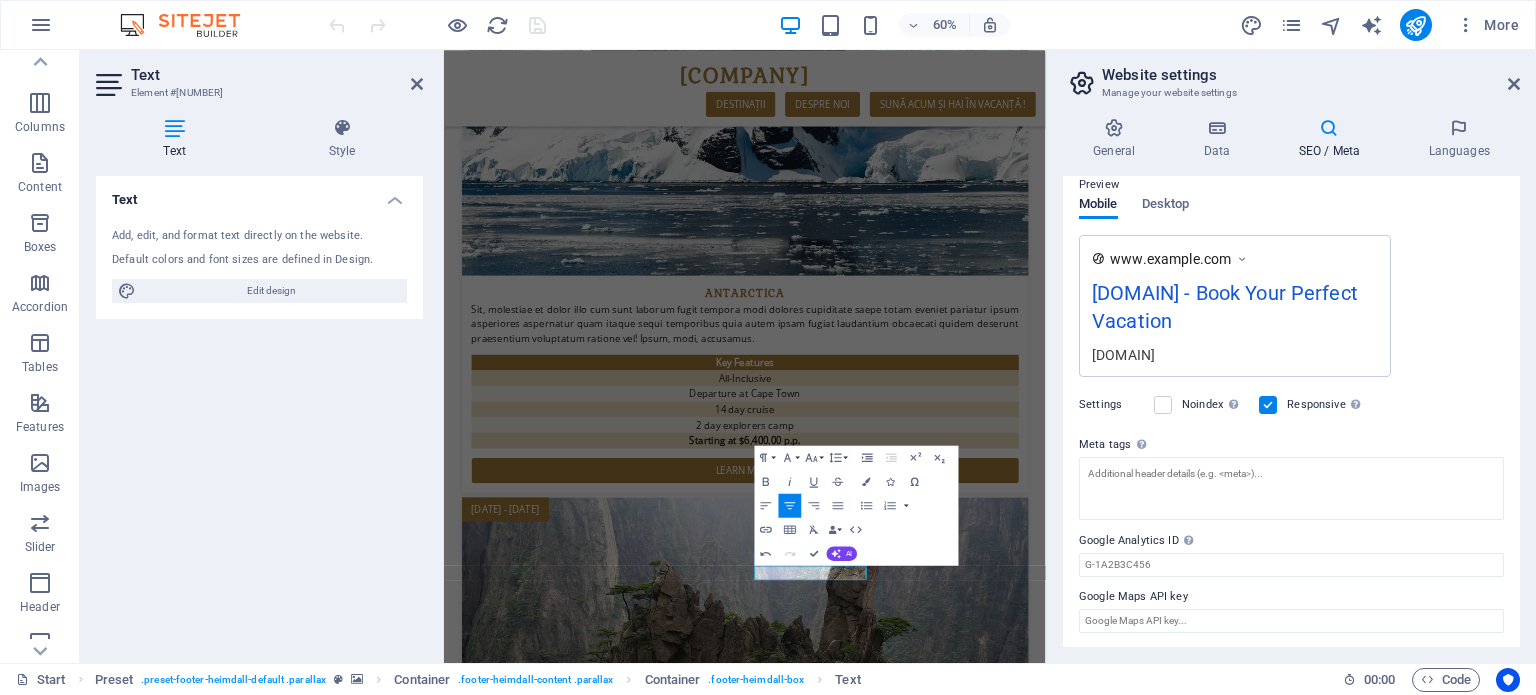click on "Company [DOMAIN] First name [FIRST] Last name [LAST]" at bounding box center (1291, 382) 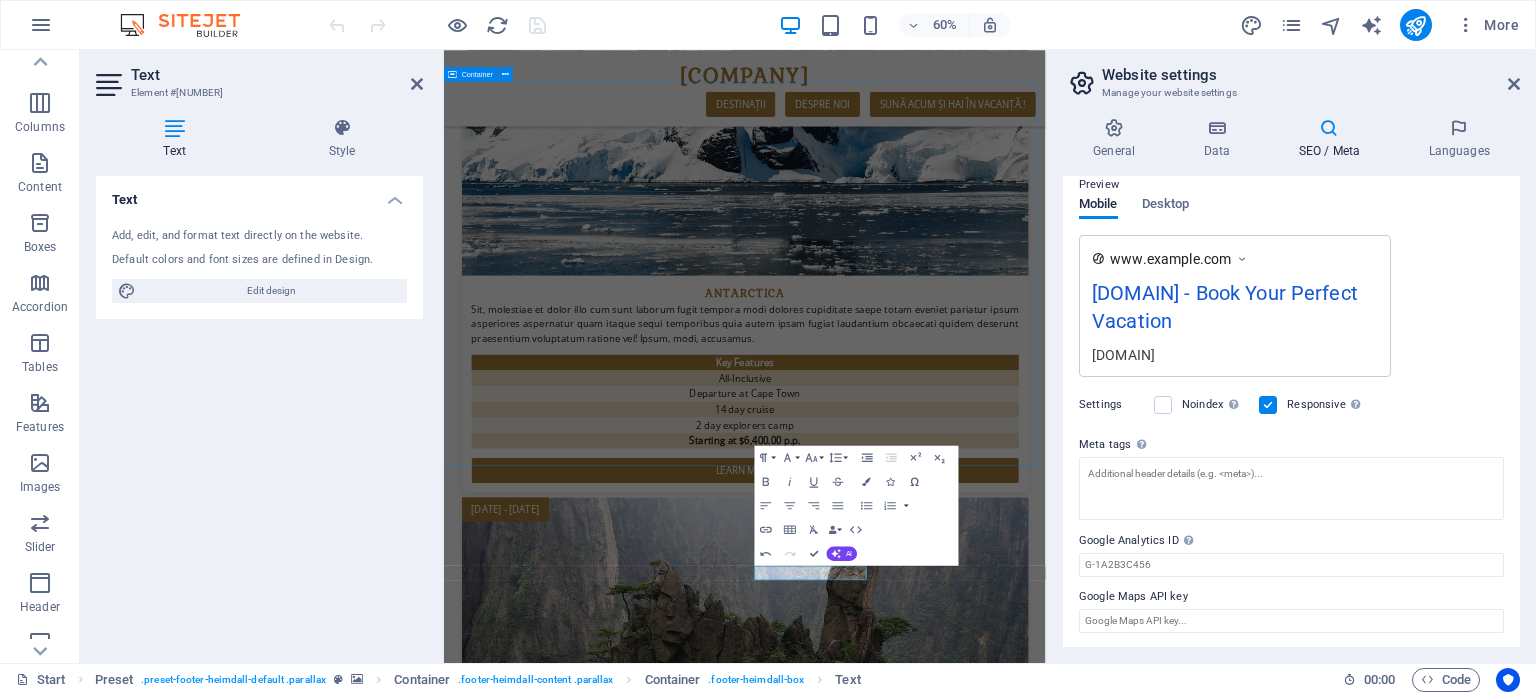 click on "Nume
Unde vrei să mergi:
[DESTINATION]
[DESTINATION]
[DESTINATION]
I have read and understand the privacy policy. Unreadable? Load new Submit" at bounding box center [945, 5080] 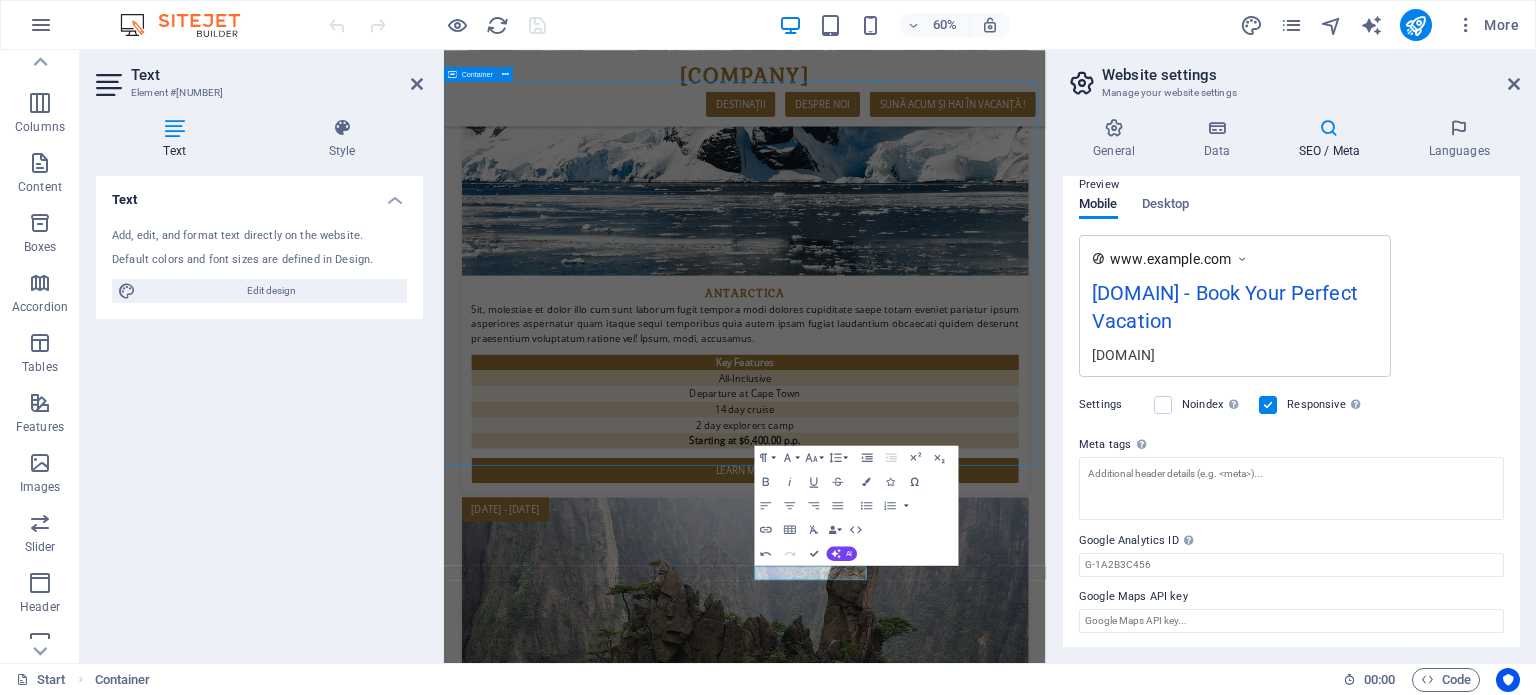 click on "Nume
Unde vrei să mergi:
[DESTINATION]
[DESTINATION]
[DESTINATION]
I have read and understand the privacy policy. Unreadable? Load new Submit" at bounding box center [946, 5104] 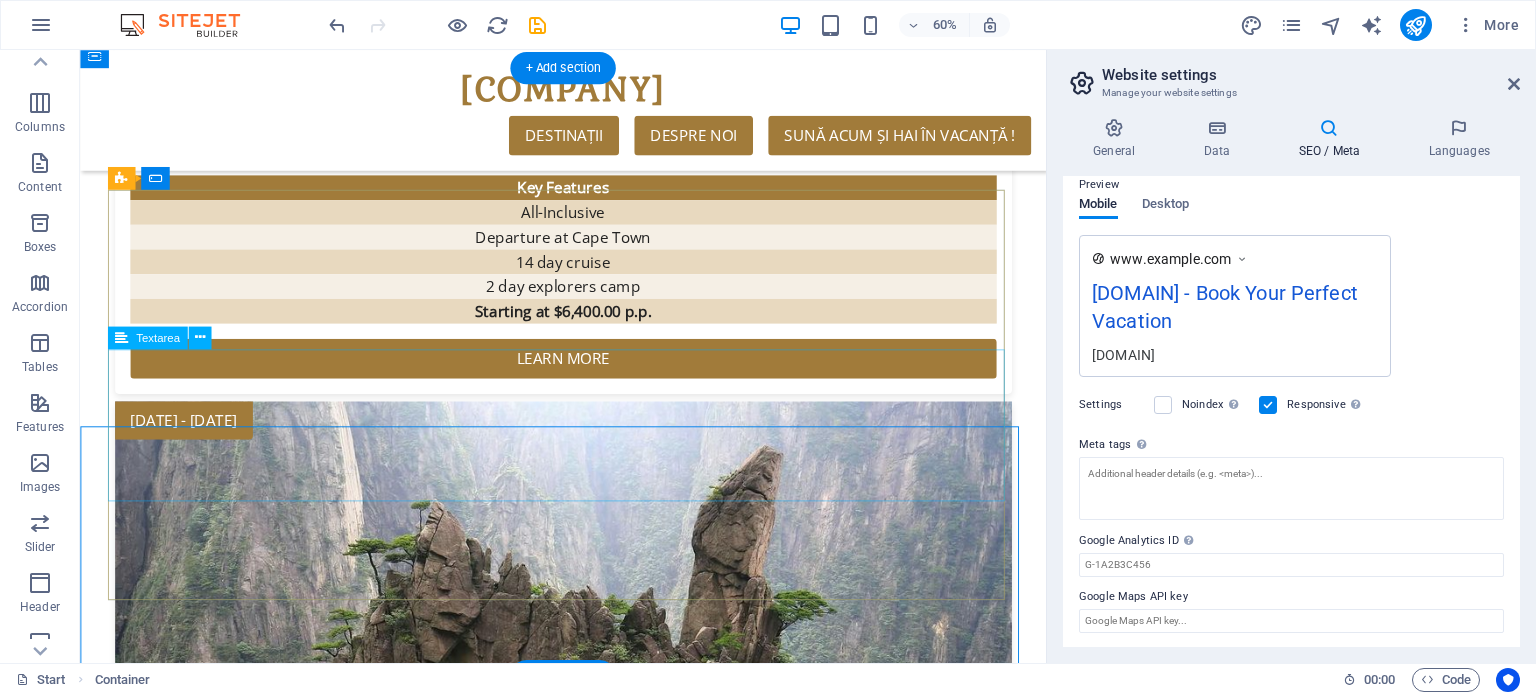 scroll, scrollTop: 3940, scrollLeft: 0, axis: vertical 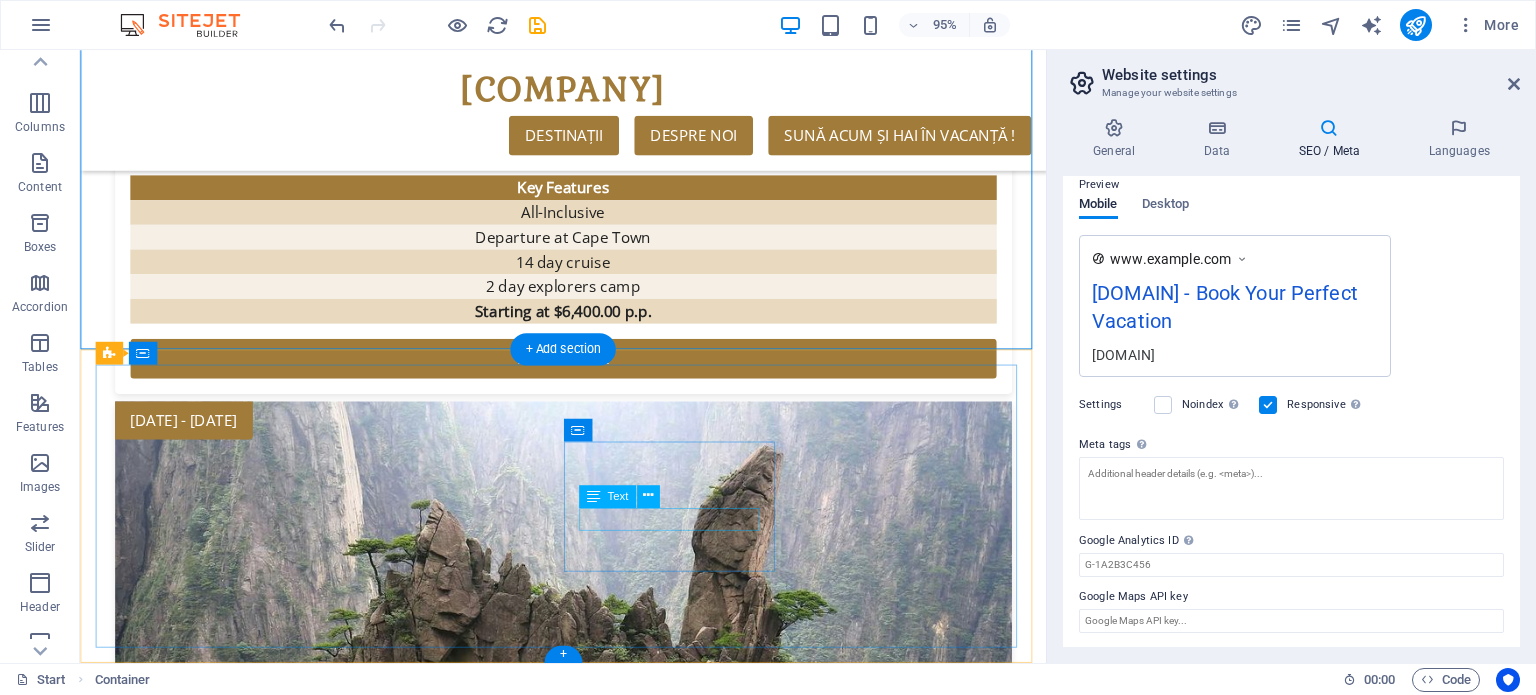 click on "Telefon:  [PHONE]" at bounding box center [585, 5657] 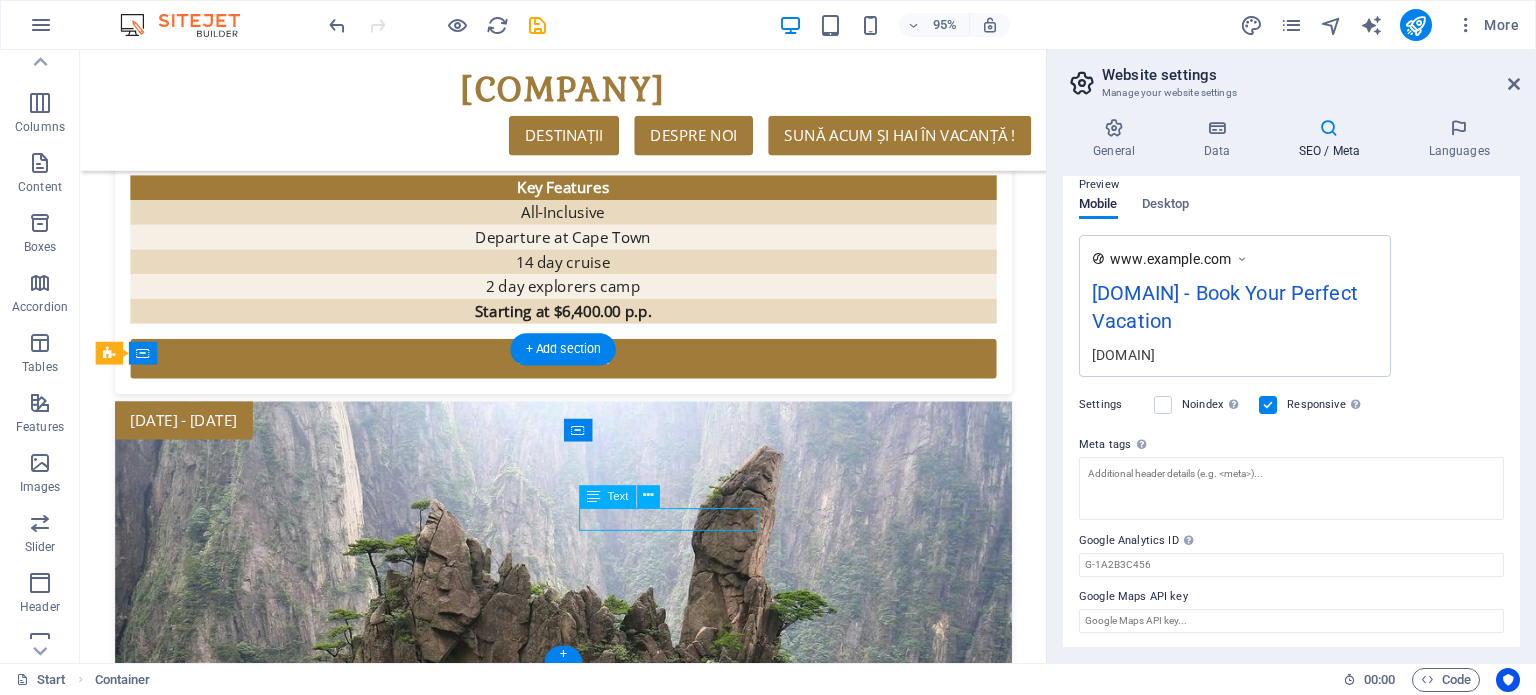 click on "Telefon:  [PHONE]" at bounding box center [585, 5657] 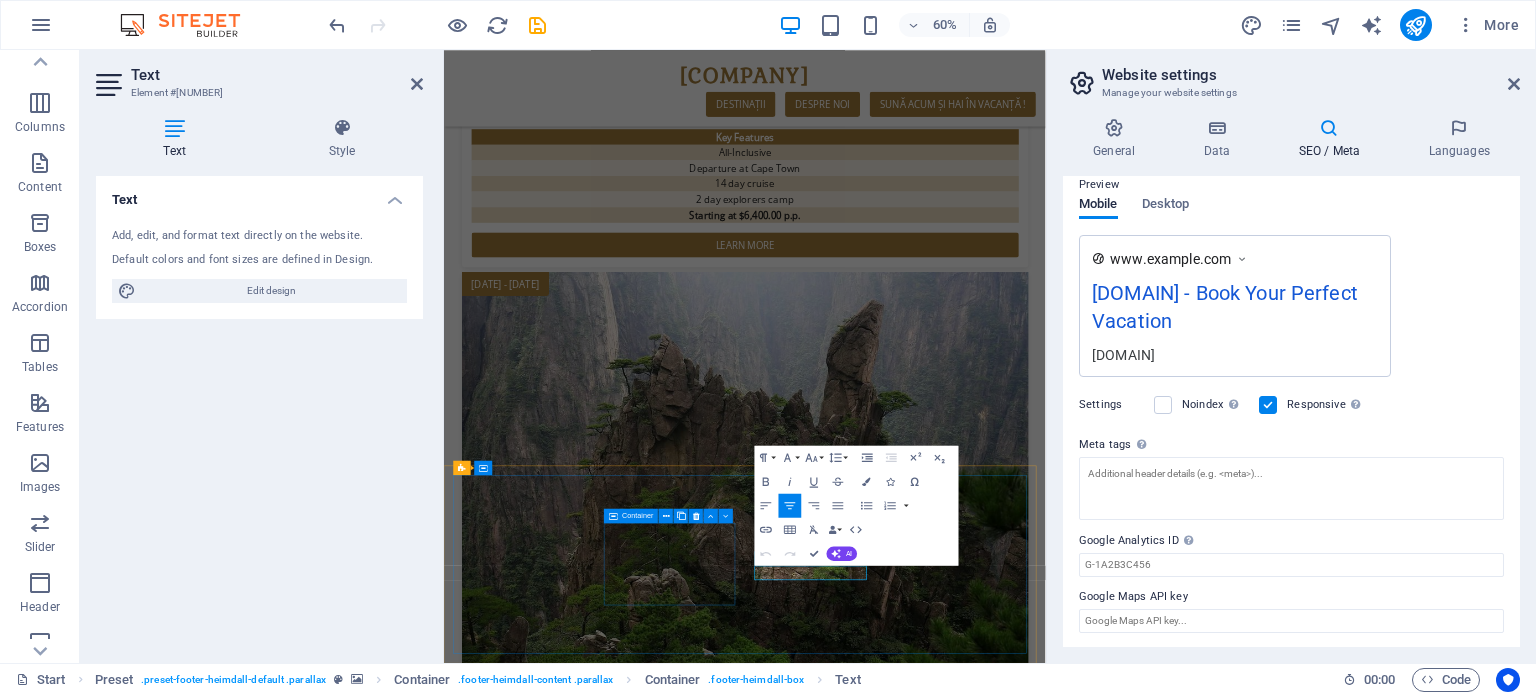 click on "[COMPANY] Addresă [CITY]   Telefon Telefon:  [PHONE]   MAIL [EMAIL] Legal Notice  |  Privacy" at bounding box center [945, 5608] 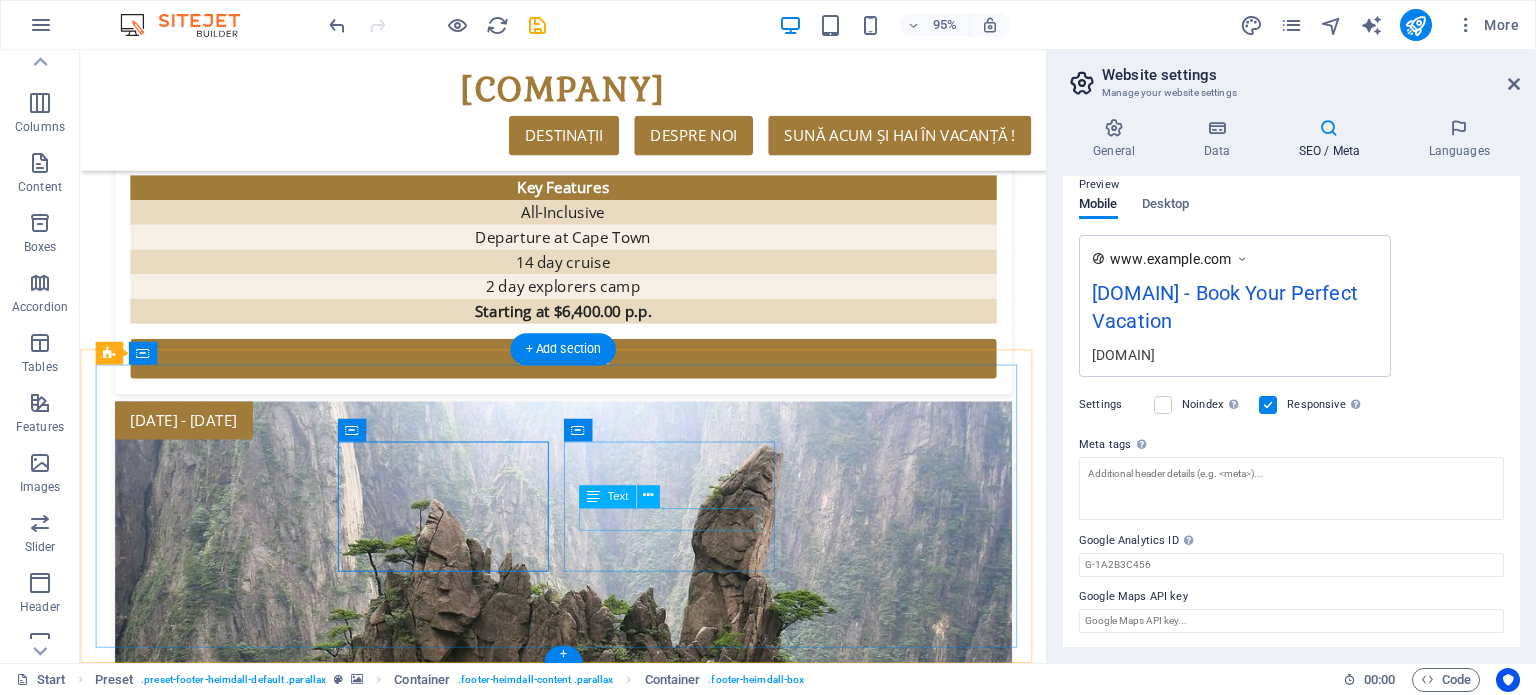 click on "Telefon:  [PHONE]" at bounding box center (585, 5657) 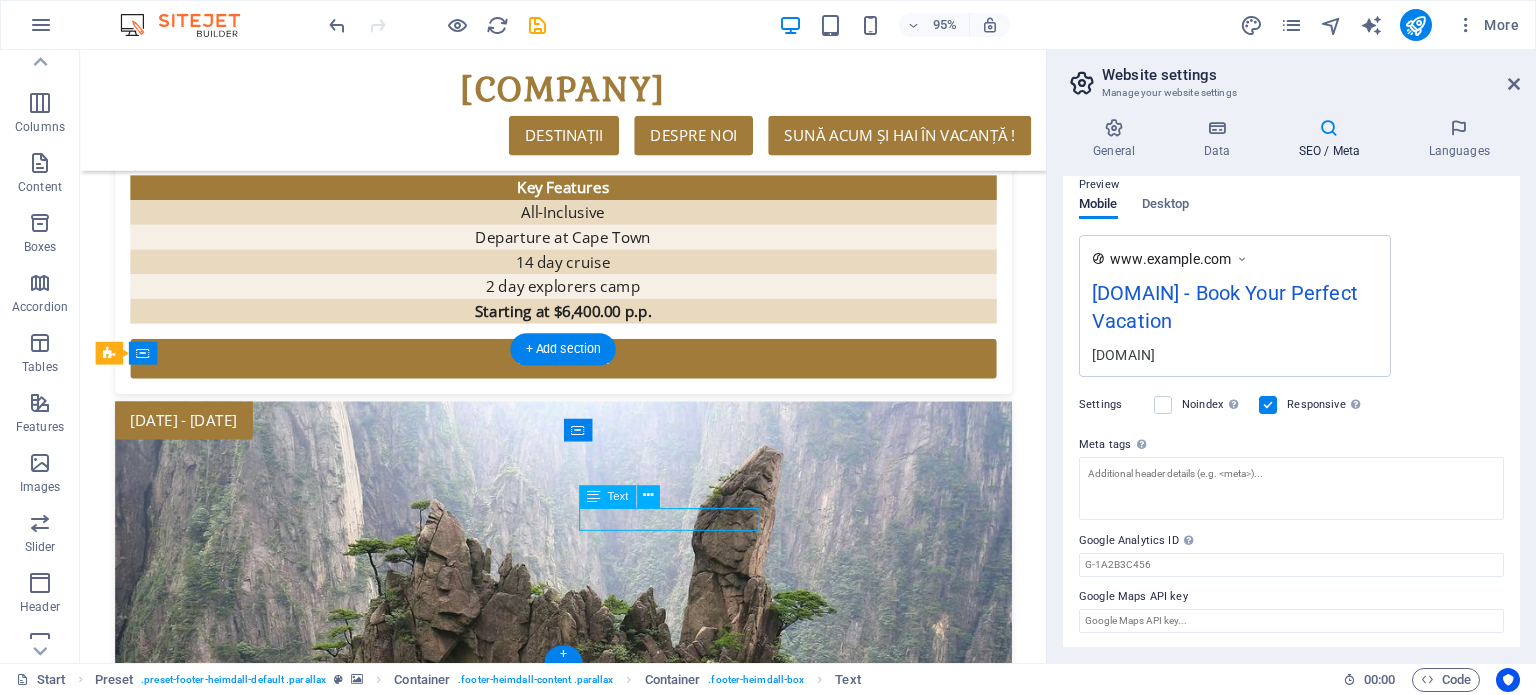 click on "Telefon:  [PHONE]" at bounding box center [585, 5657] 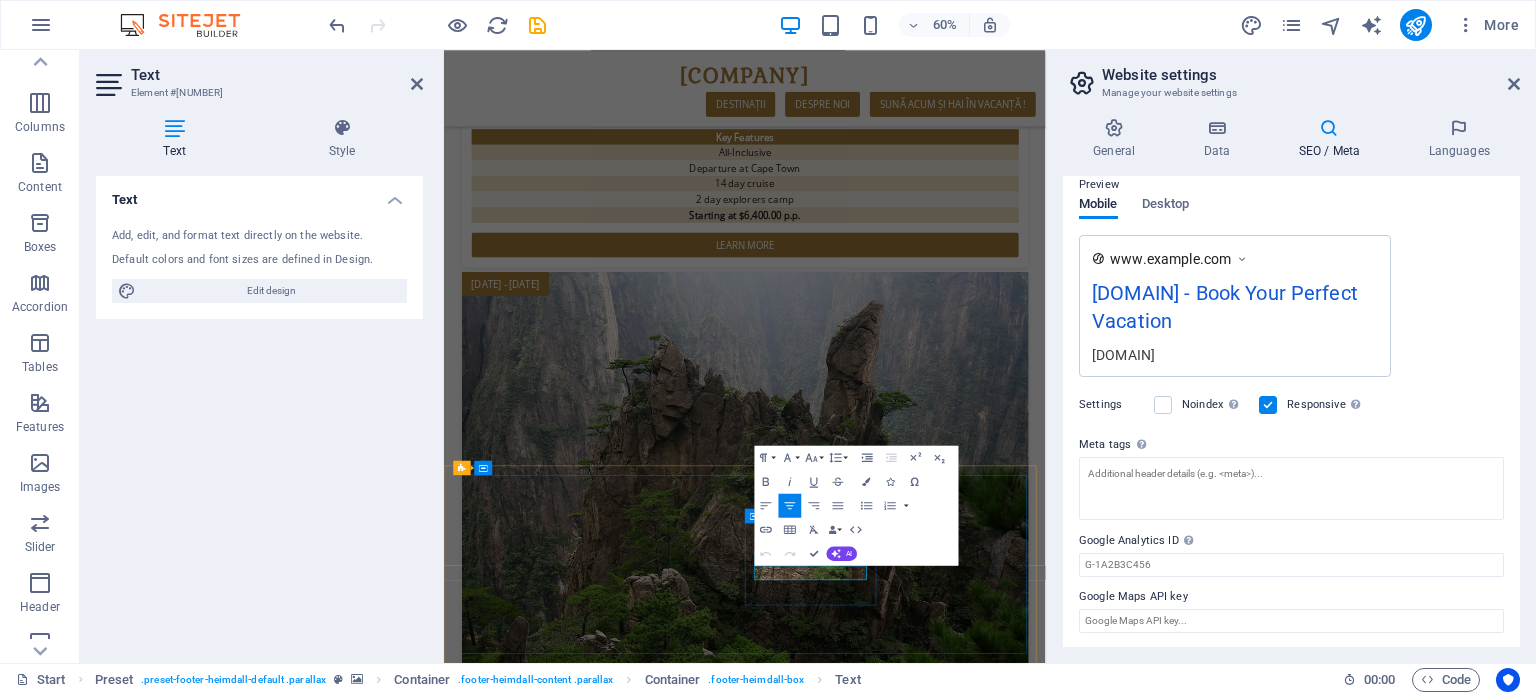 drag, startPoint x: 1033, startPoint y: 914, endPoint x: 963, endPoint y: 922, distance: 70.45566 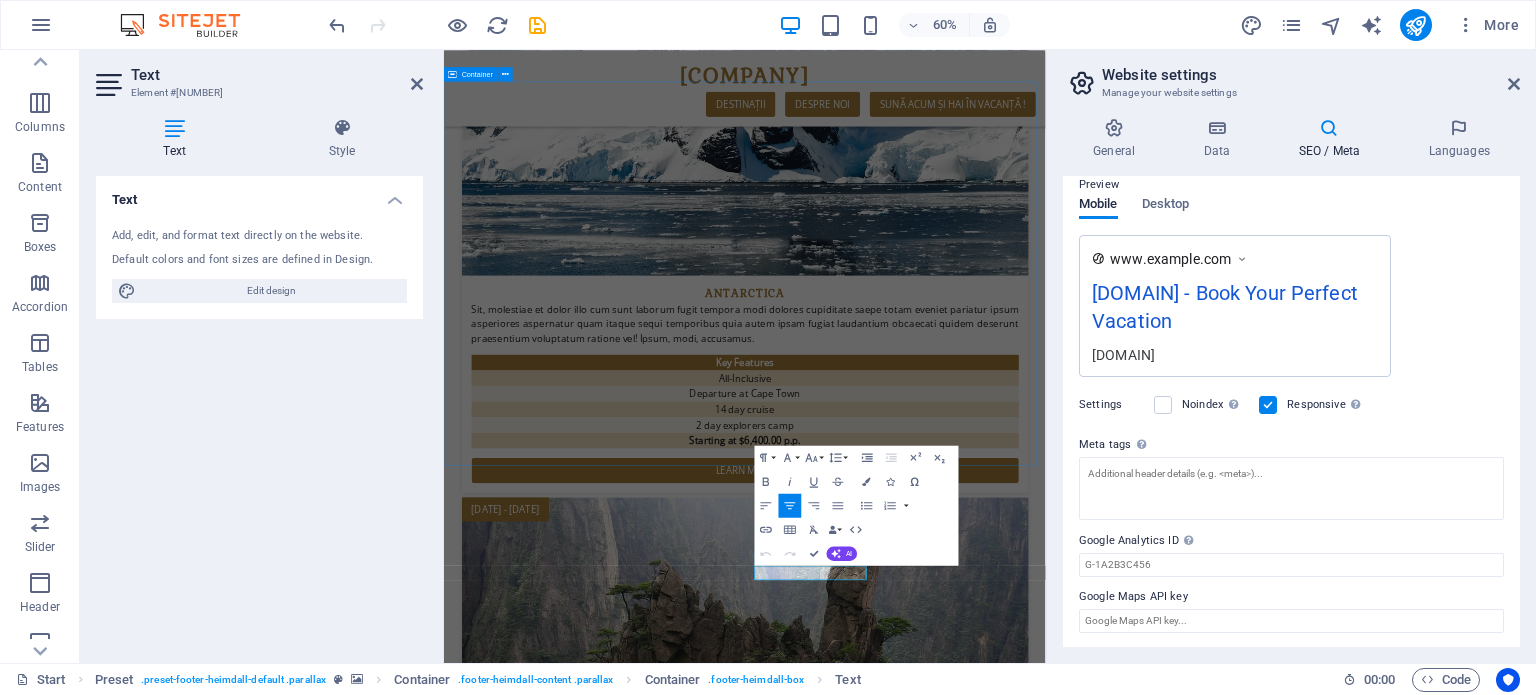 click on "Nume
Unde vrei să mergi:
[DESTINATION]
[DESTINATION]
[DESTINATION]
I have read and understand the privacy policy. Unreadable? Load new Submit" at bounding box center [946, 5104] 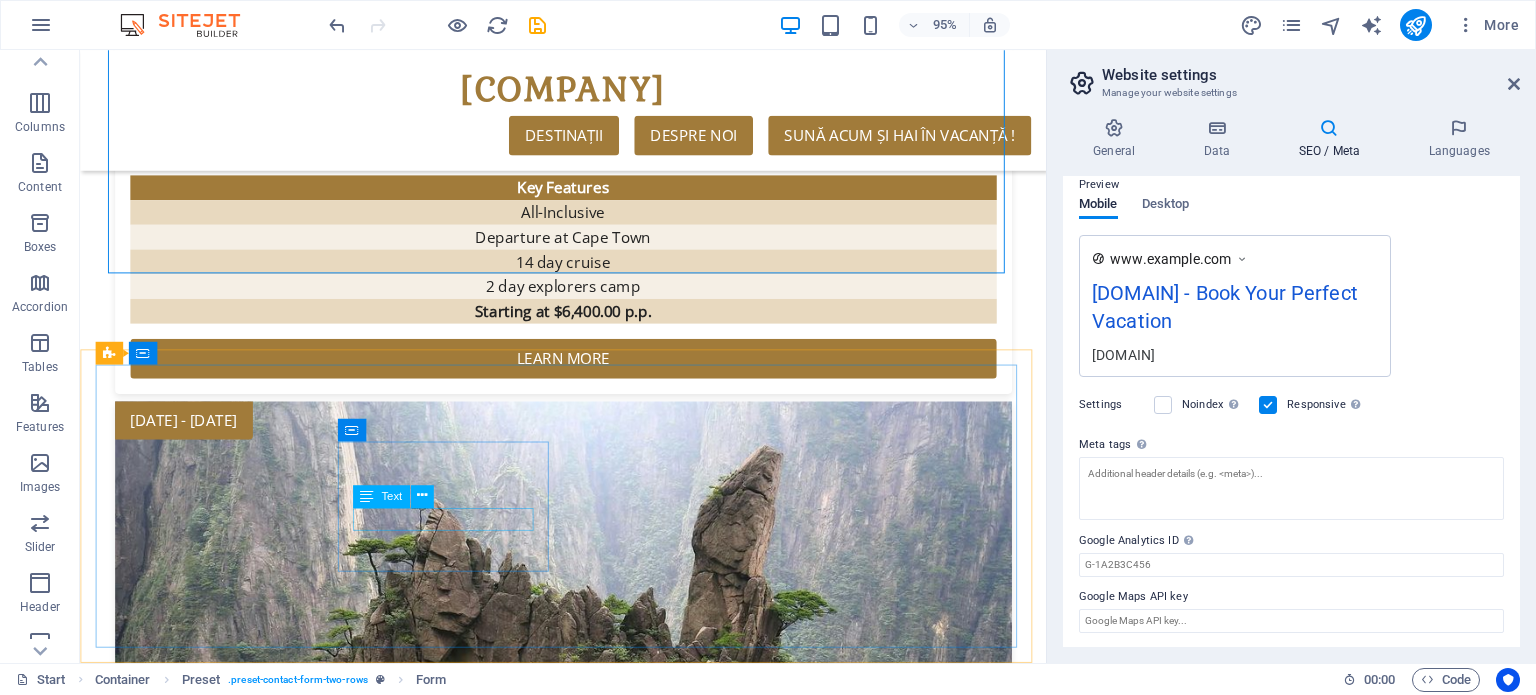 click on "Text" at bounding box center [398, 497] 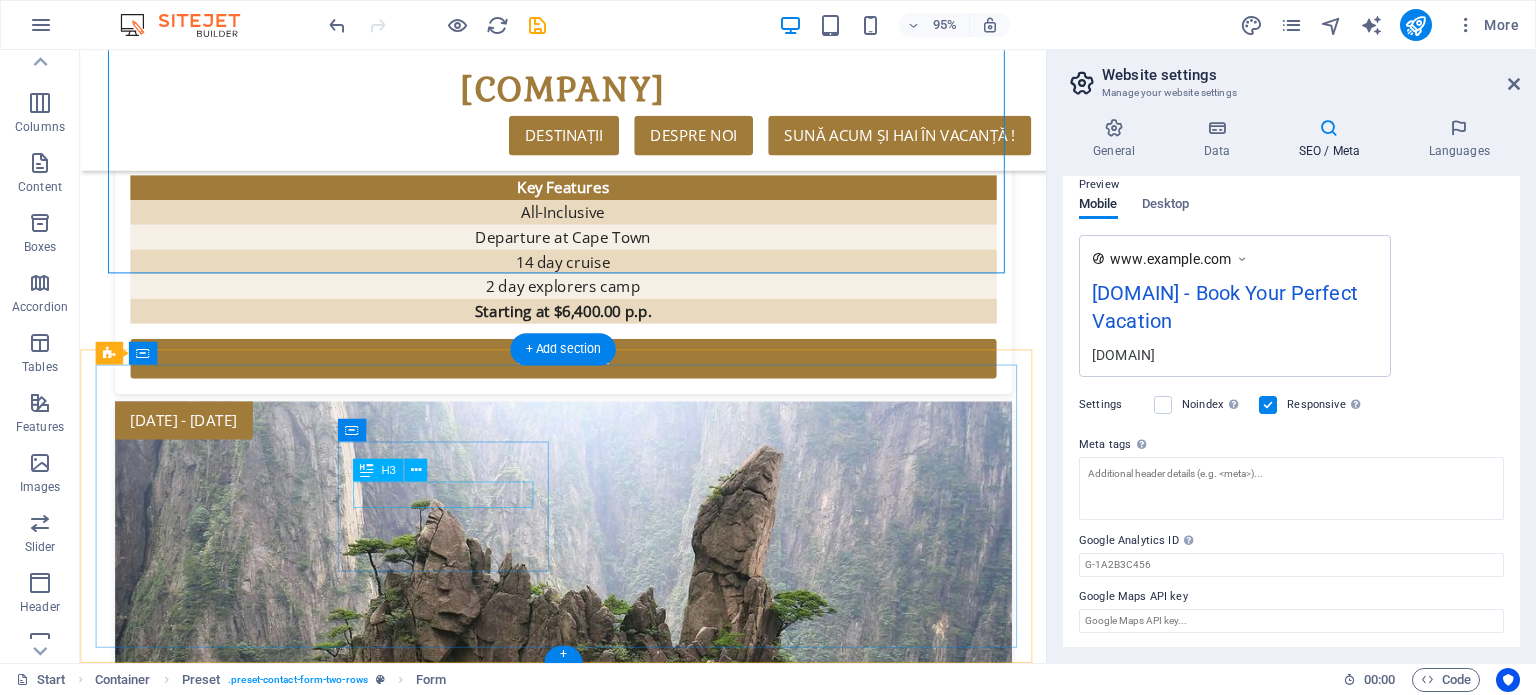 click on "Addresă" at bounding box center (585, 5540) 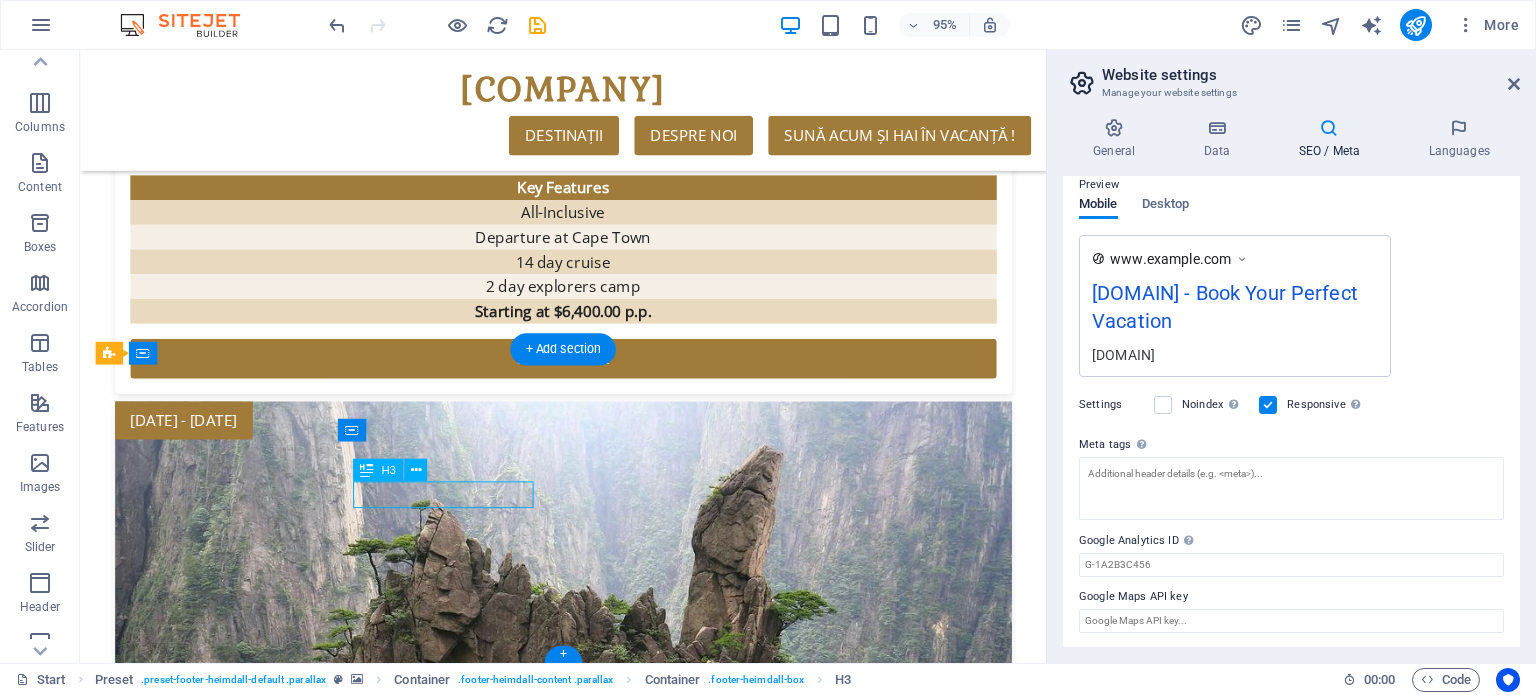 click on "Addresă" at bounding box center [585, 5540] 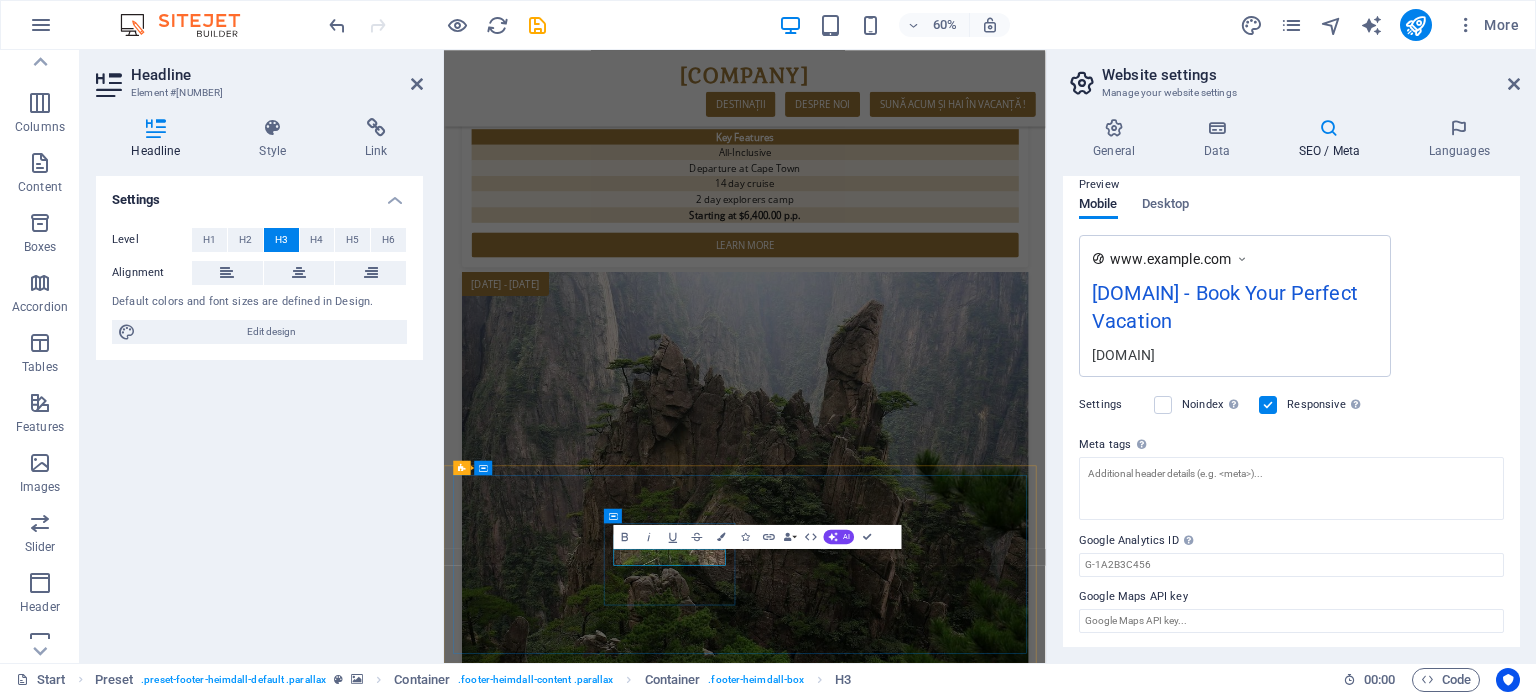 click on "Addresă" at bounding box center [945, 5540] 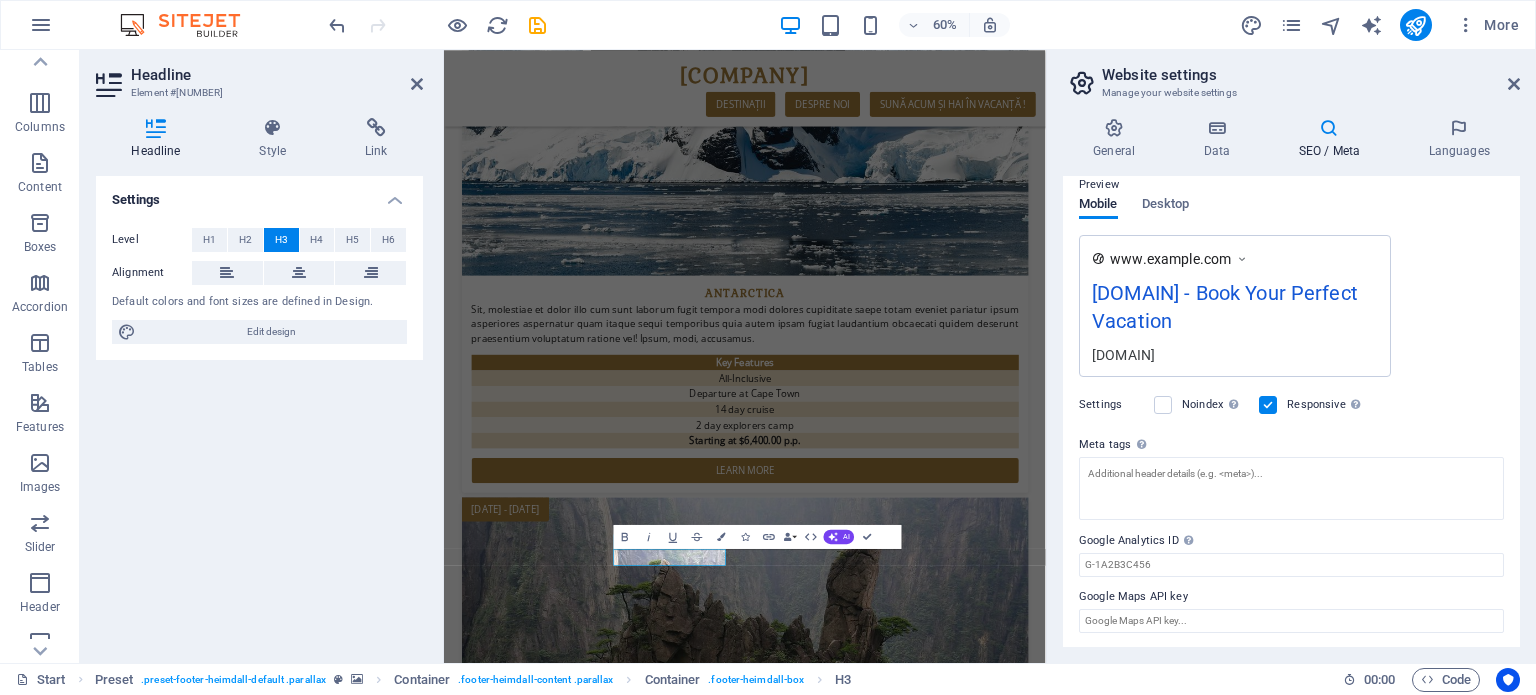 click on "Settings Level H1 H2 H3 H4 H5 H6 Alignment Default colors and font sizes are defined in Design. Edit design" at bounding box center (259, 411) 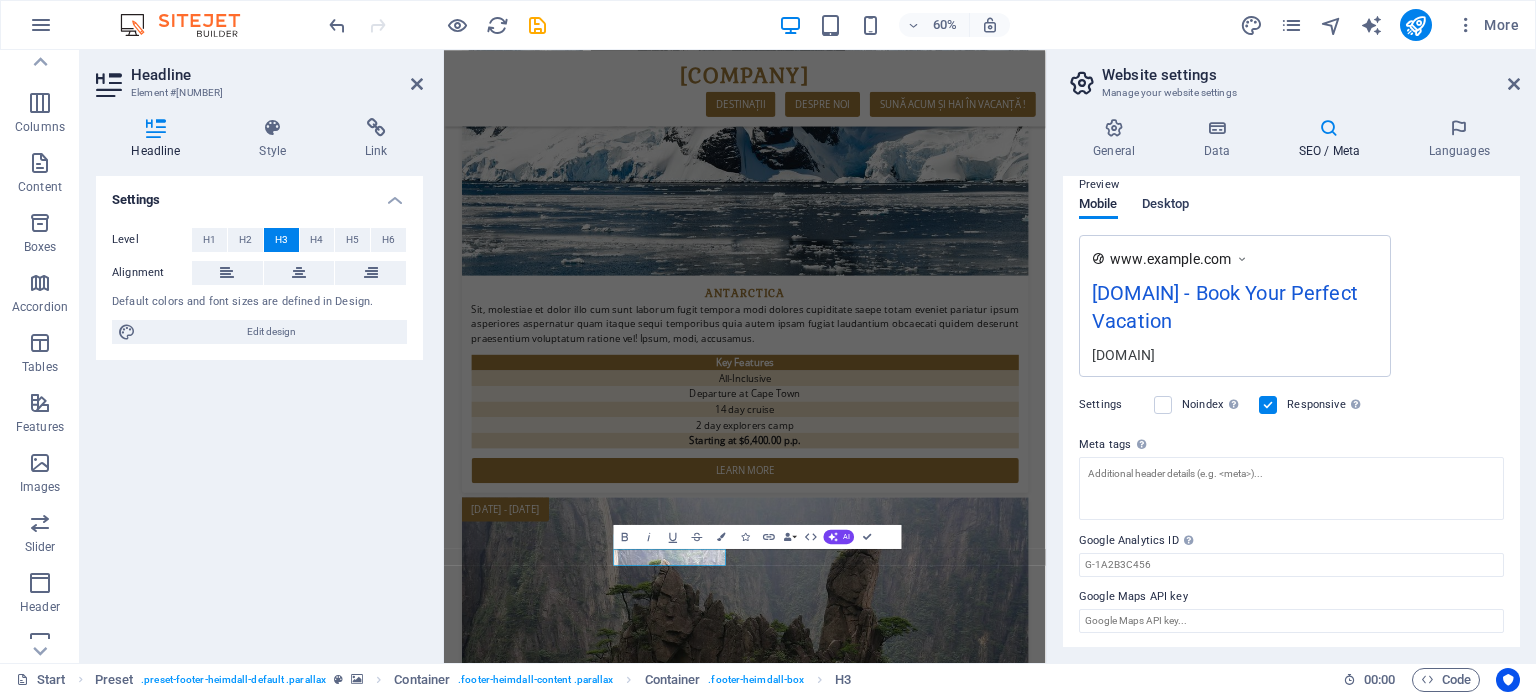 click on "Desktop" at bounding box center [1166, 206] 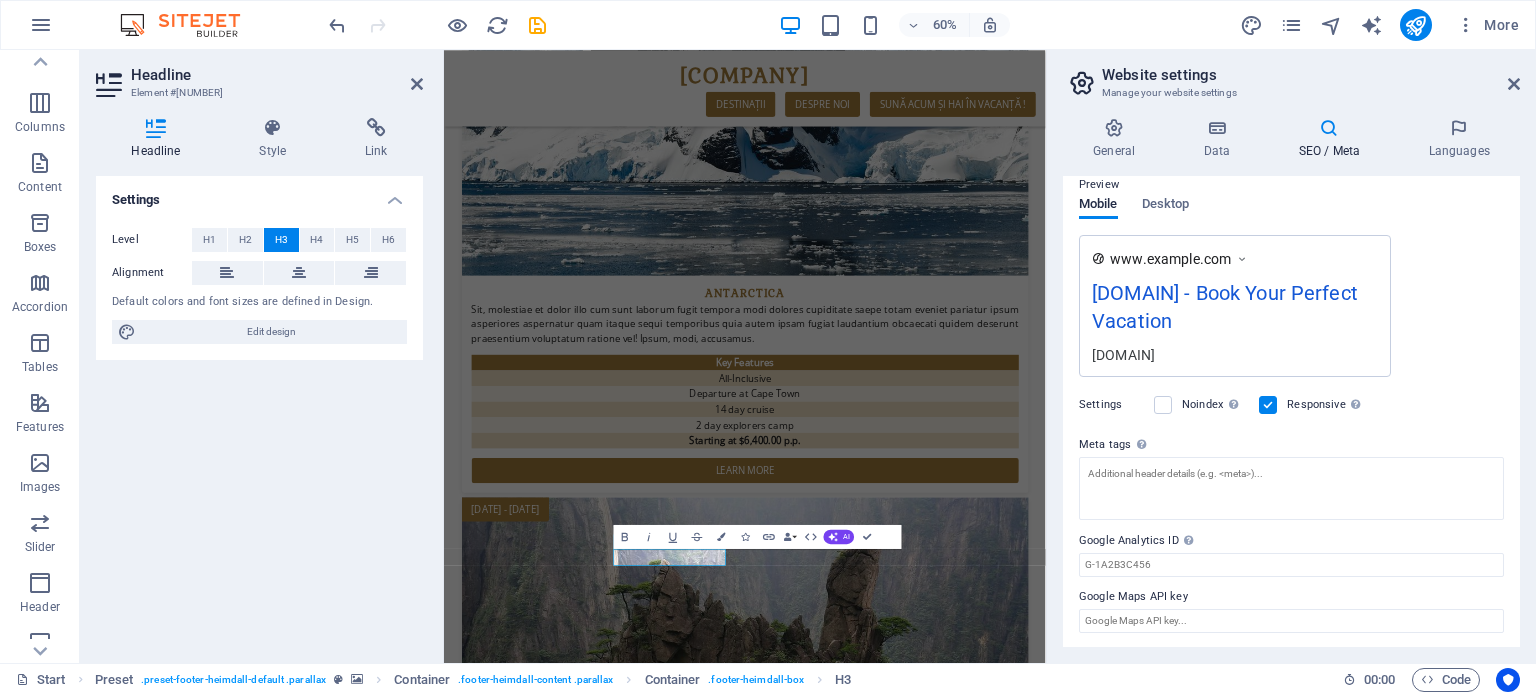 scroll, scrollTop: 226, scrollLeft: 0, axis: vertical 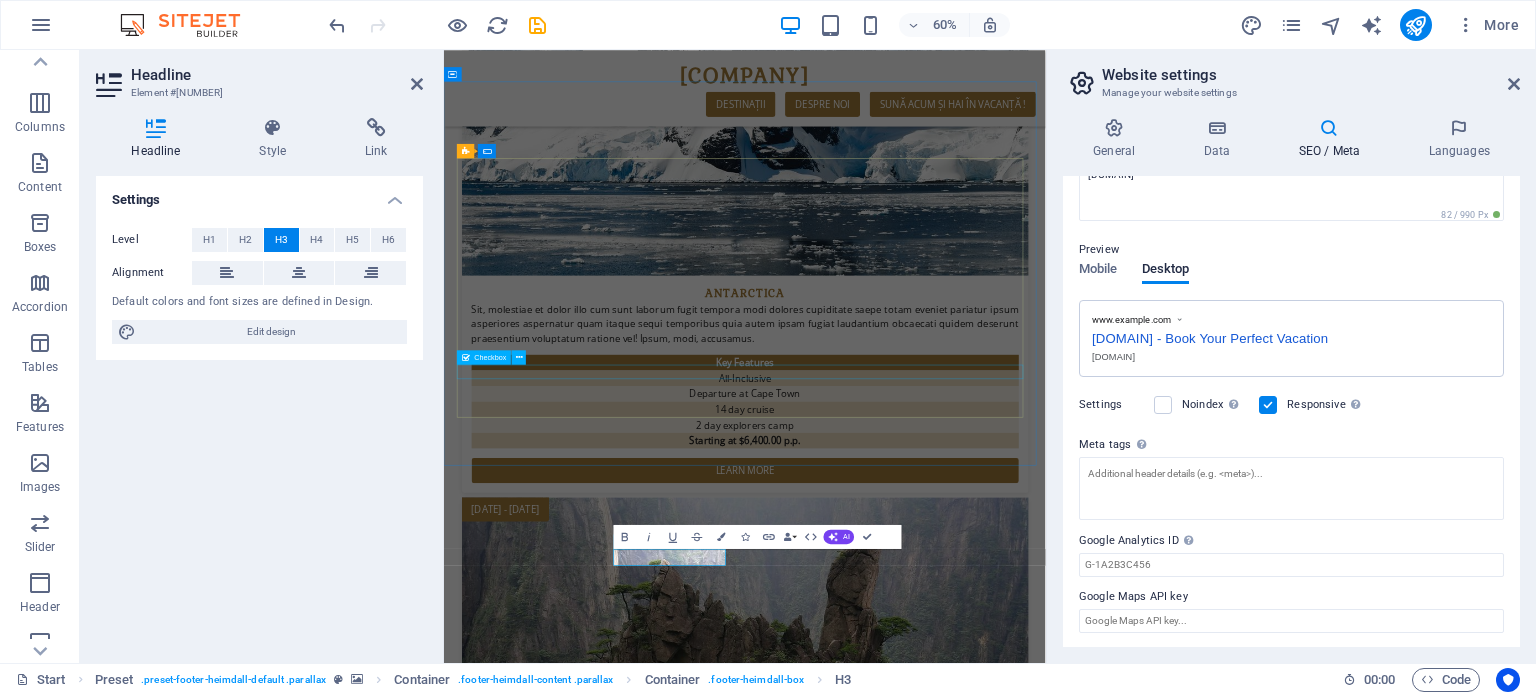 click on "Nume
Unde vrei să mergi:
[DESTINATION]
[DESTINATION]
[DESTINATION]
I have read and understand the privacy policy. Unreadable? Load new Submit" at bounding box center [946, 5104] 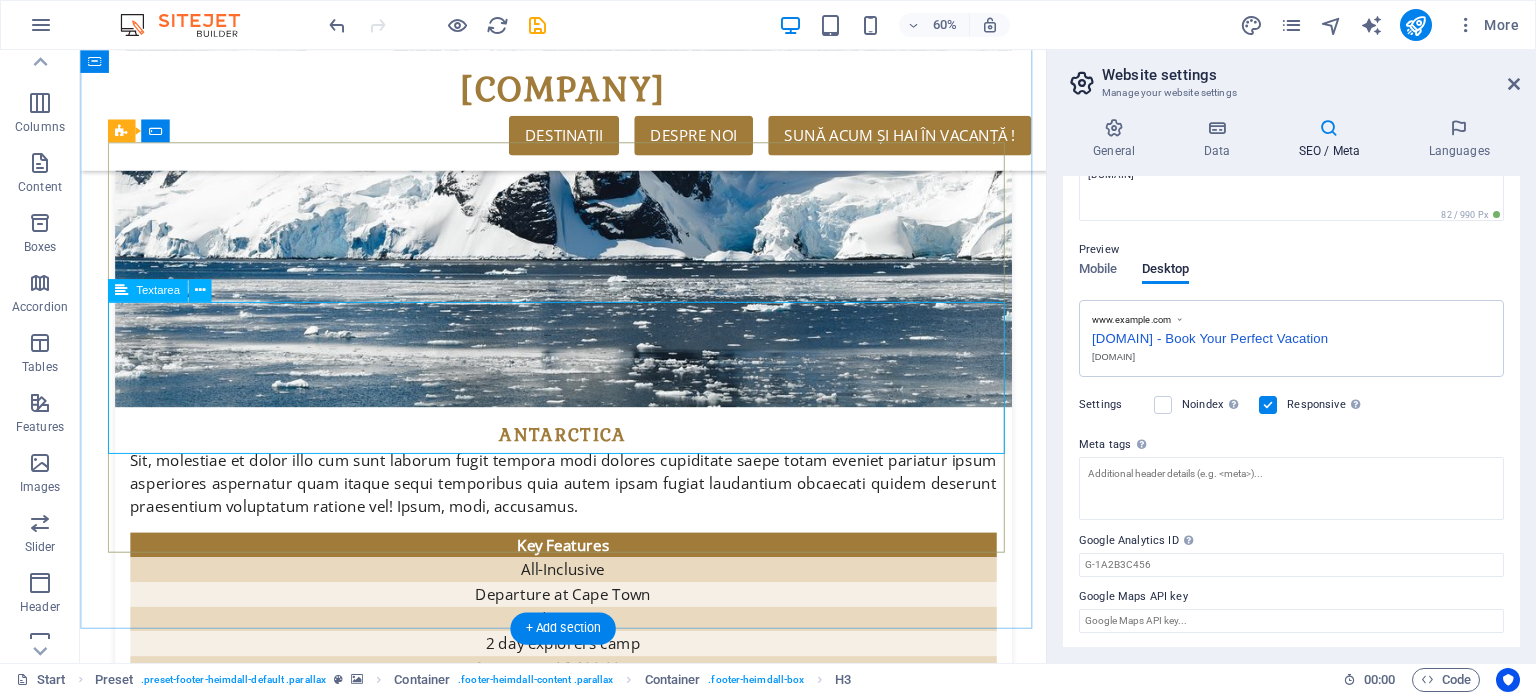 click on "Nume
Unde vrei să mergi:
[DESTINATION]
[DESTINATION]
[DESTINATION]
I have read and understand the privacy policy. Unreadable? Load new Submit" at bounding box center (589, 5104) 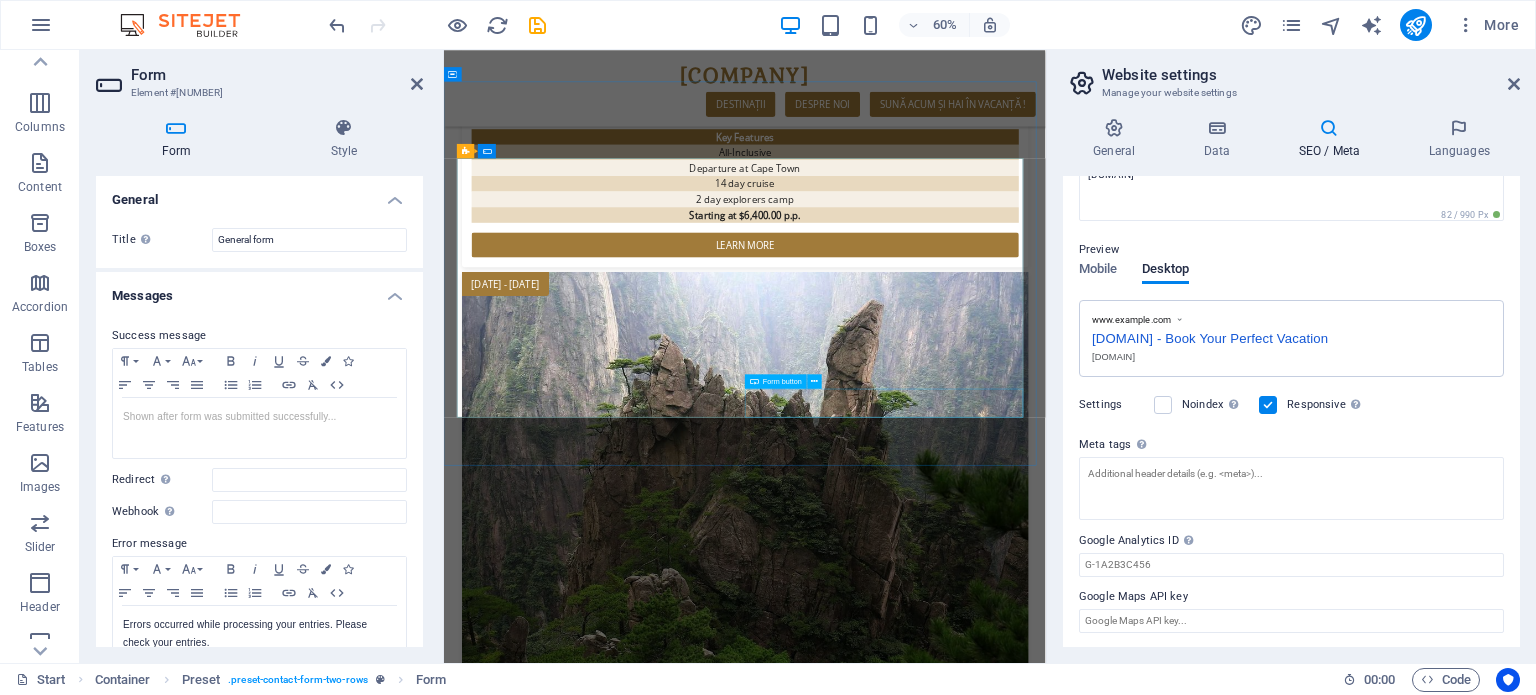 drag, startPoint x: 1171, startPoint y: 638, endPoint x: 1286, endPoint y: 419, distance: 247.35805 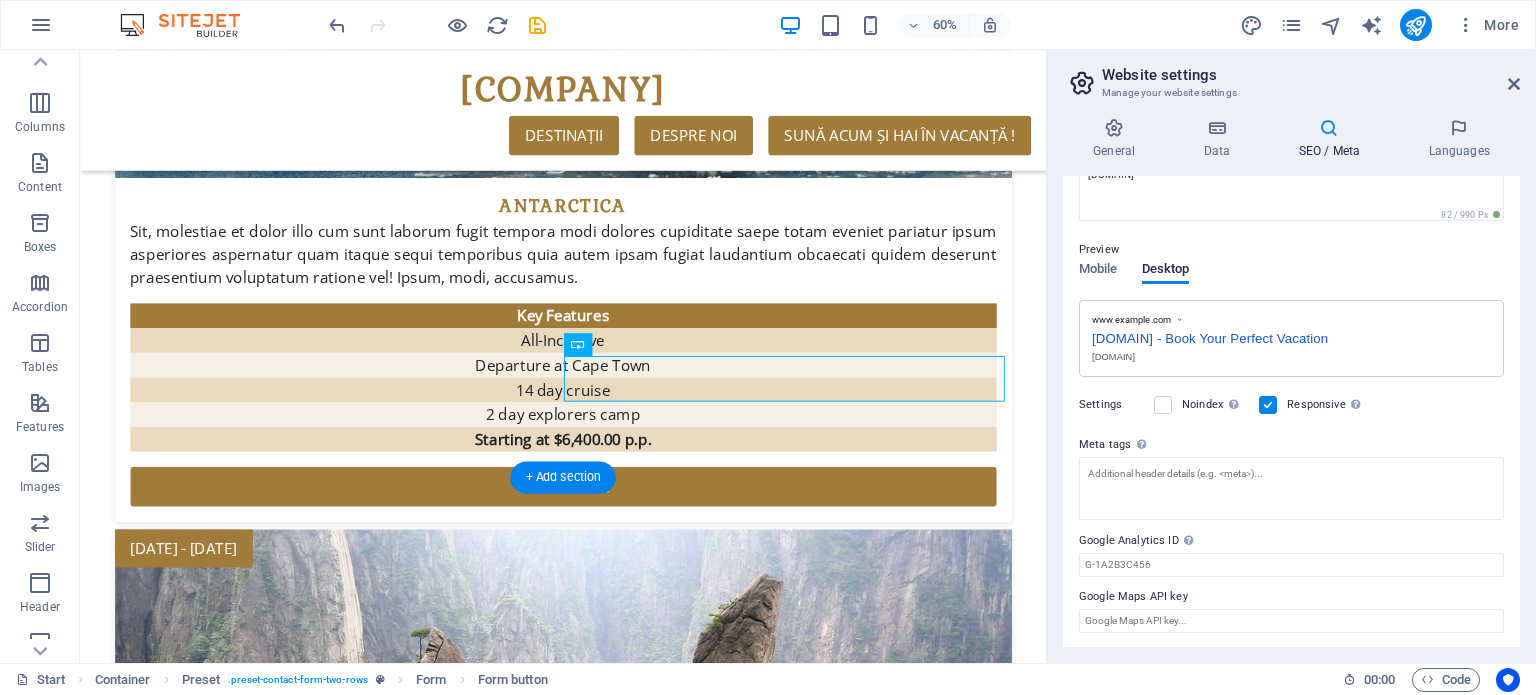 click on "Submit" at bounding box center [829, 4798] 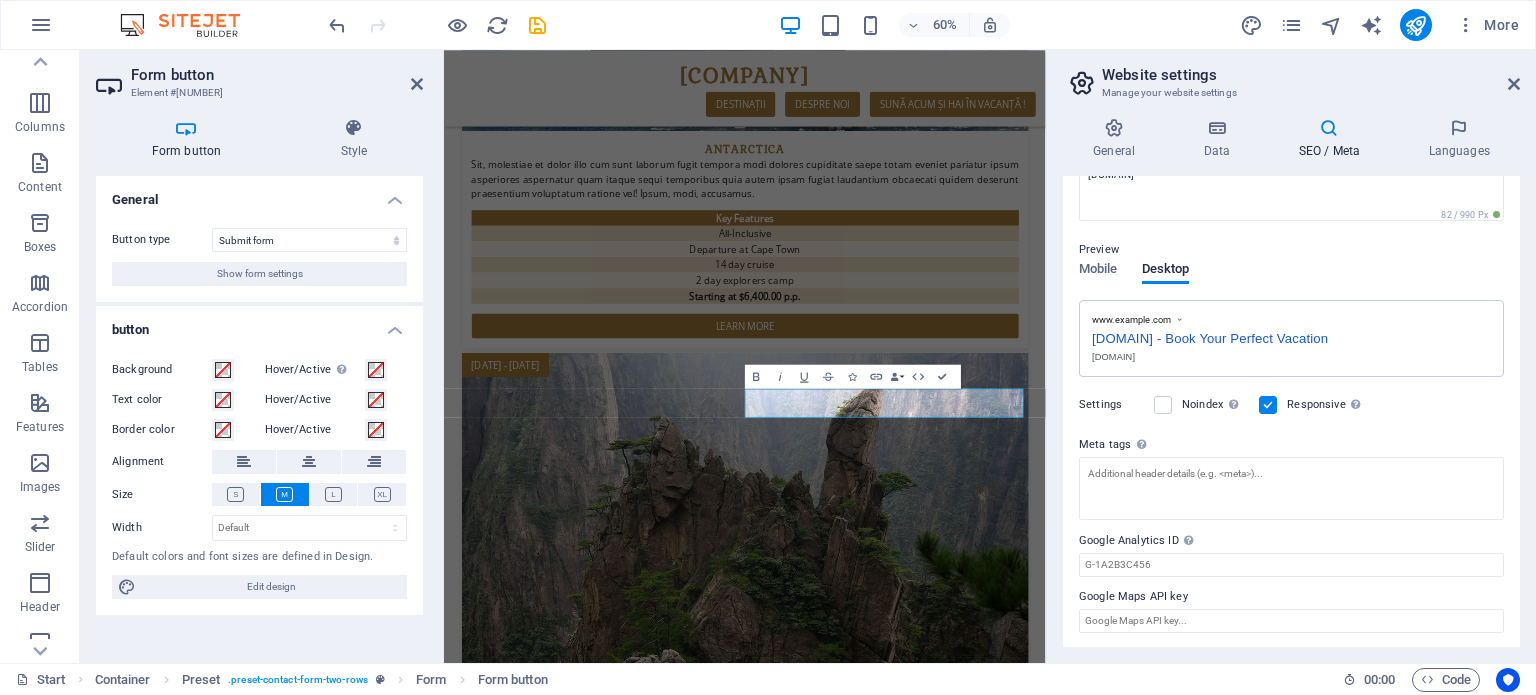 scroll, scrollTop: 3940, scrollLeft: 0, axis: vertical 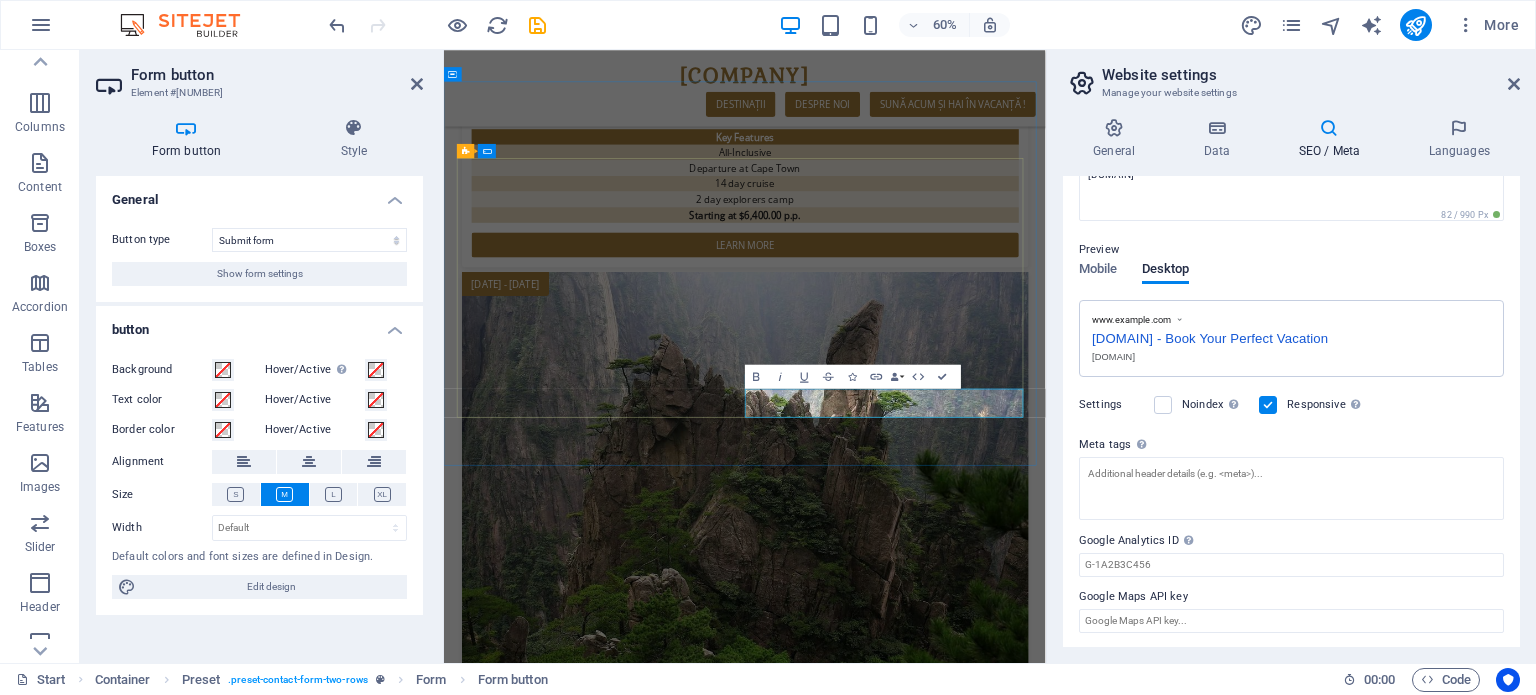 click on "Submit" at bounding box center (1186, 4658) 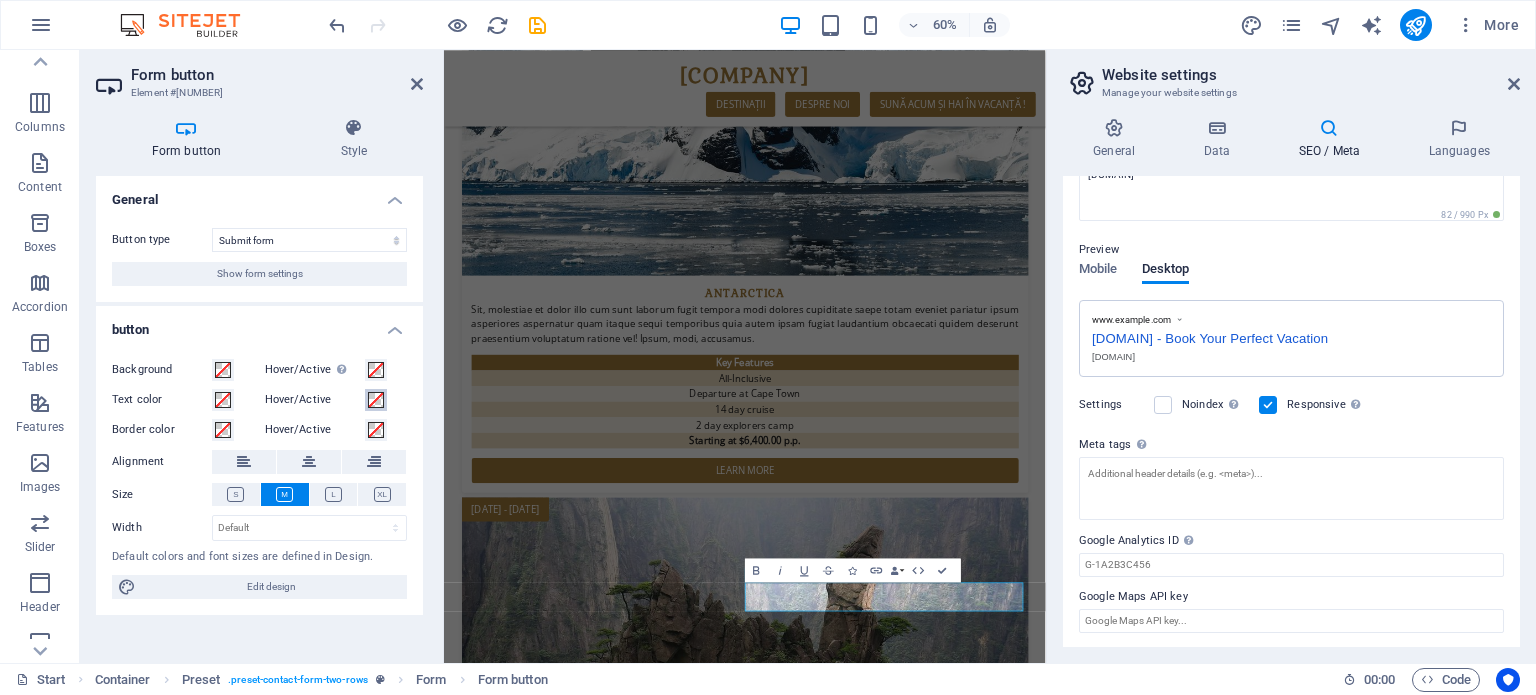 scroll, scrollTop: 3540, scrollLeft: 0, axis: vertical 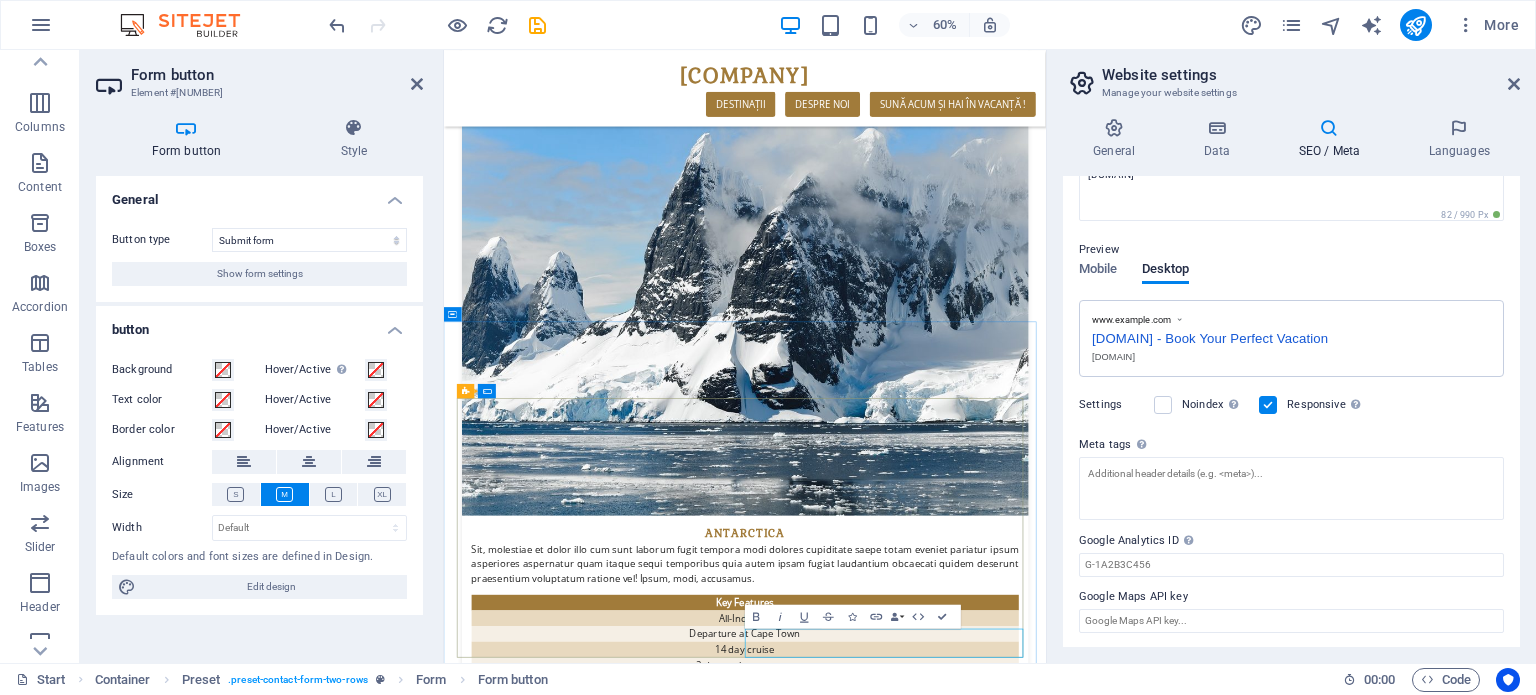 drag, startPoint x: 1205, startPoint y: 1025, endPoint x: 1193, endPoint y: 1030, distance: 13 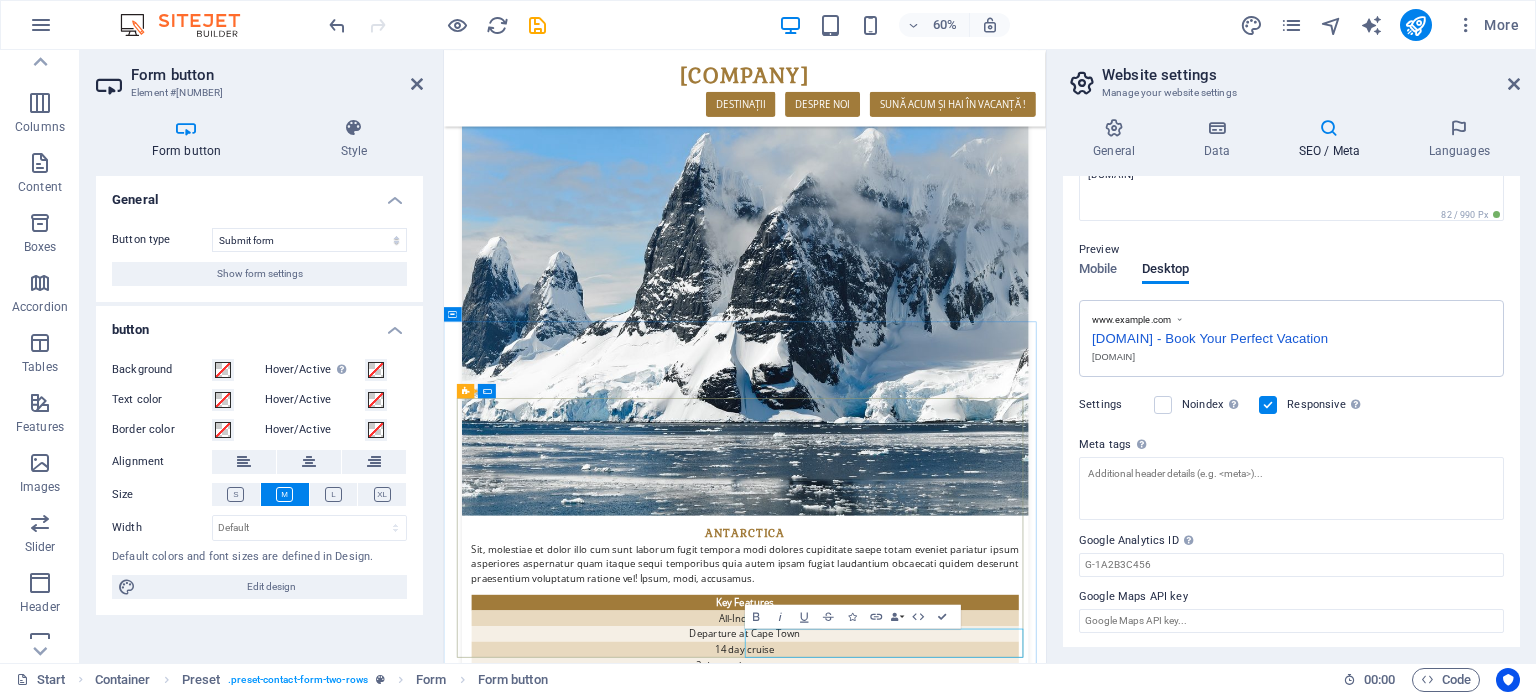 click on "Submit" at bounding box center [1186, 5697] 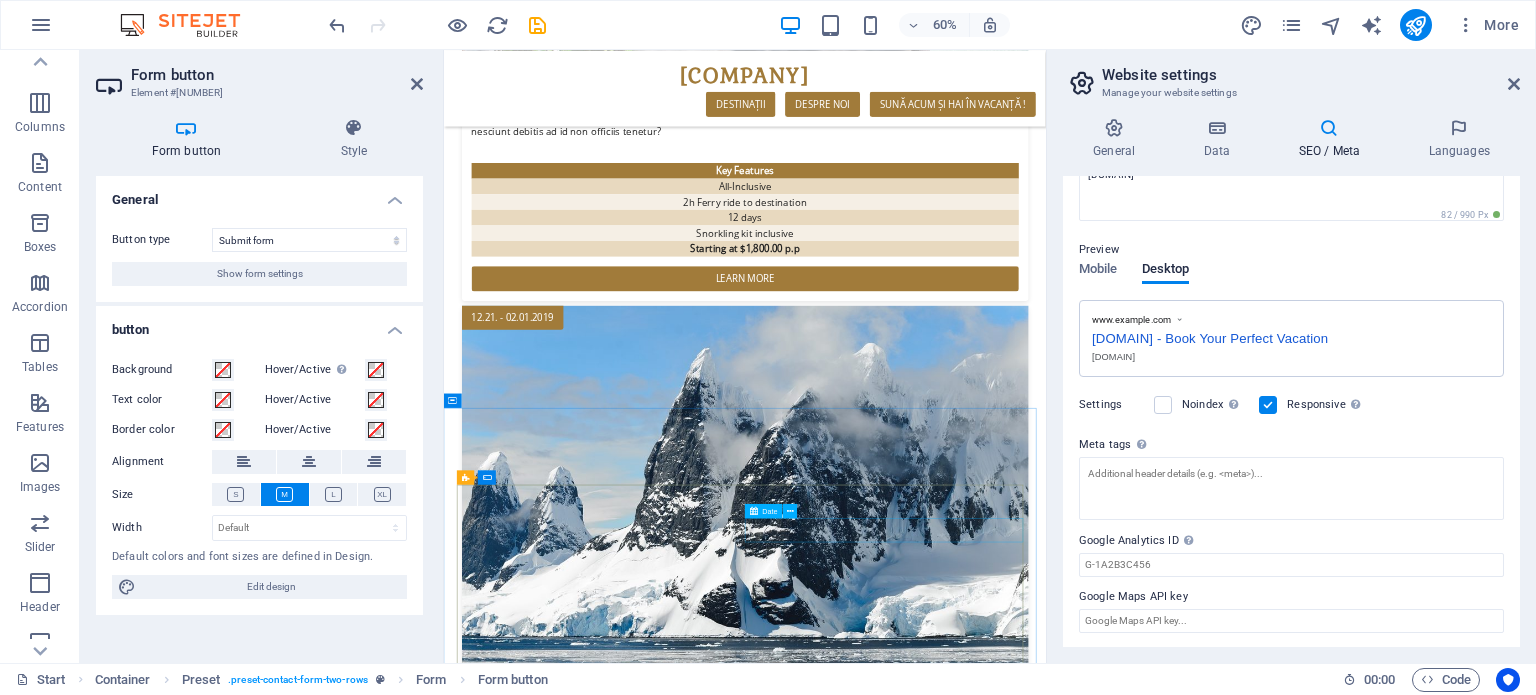 scroll, scrollTop: 3140, scrollLeft: 0, axis: vertical 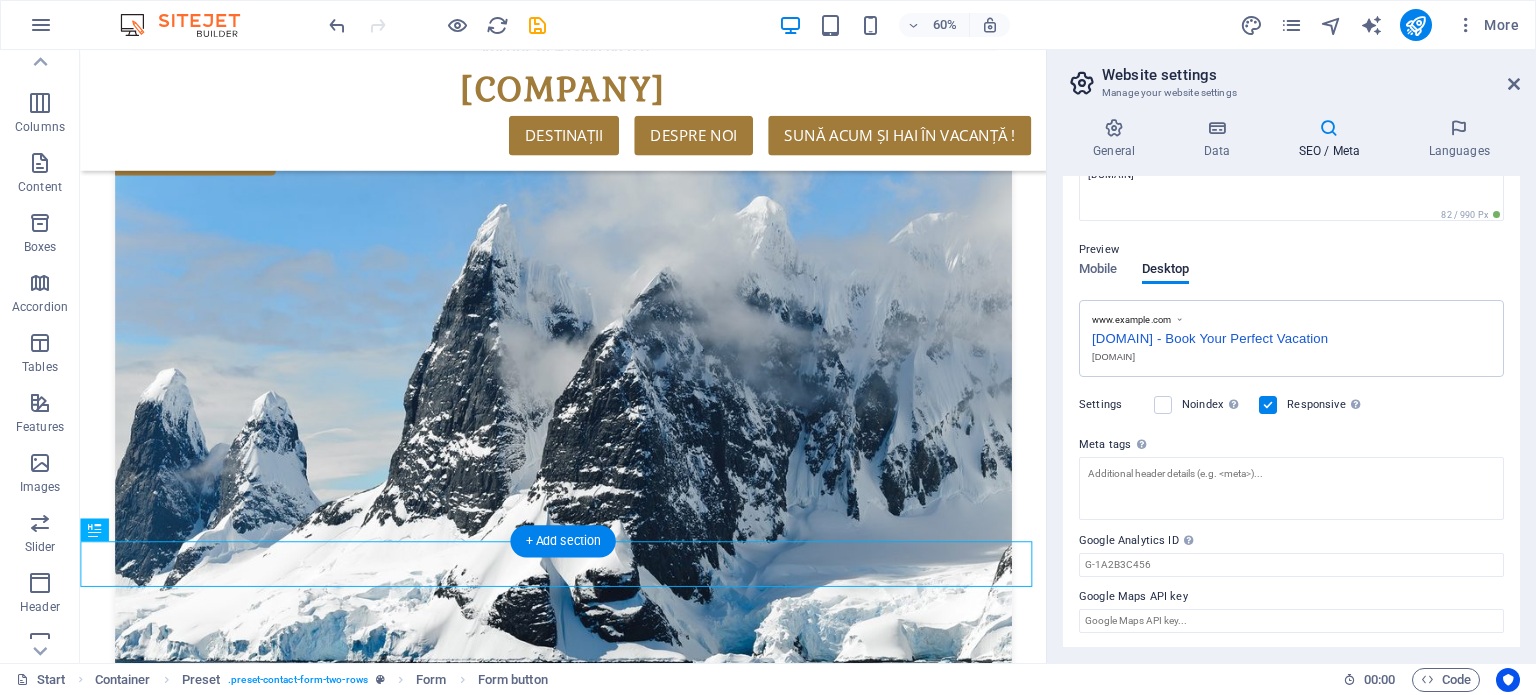 click at bounding box center [261, 4044] 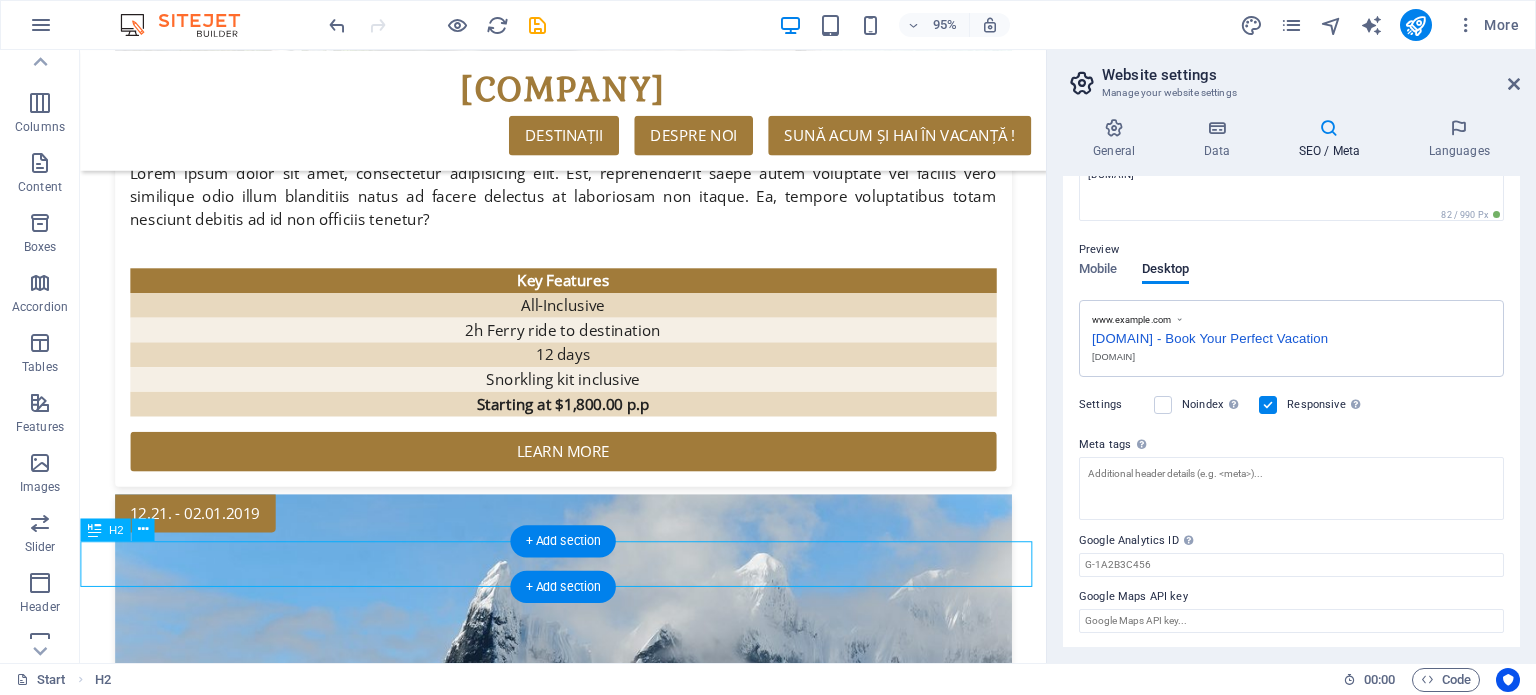 click on "Partners" at bounding box center [588, 4574] 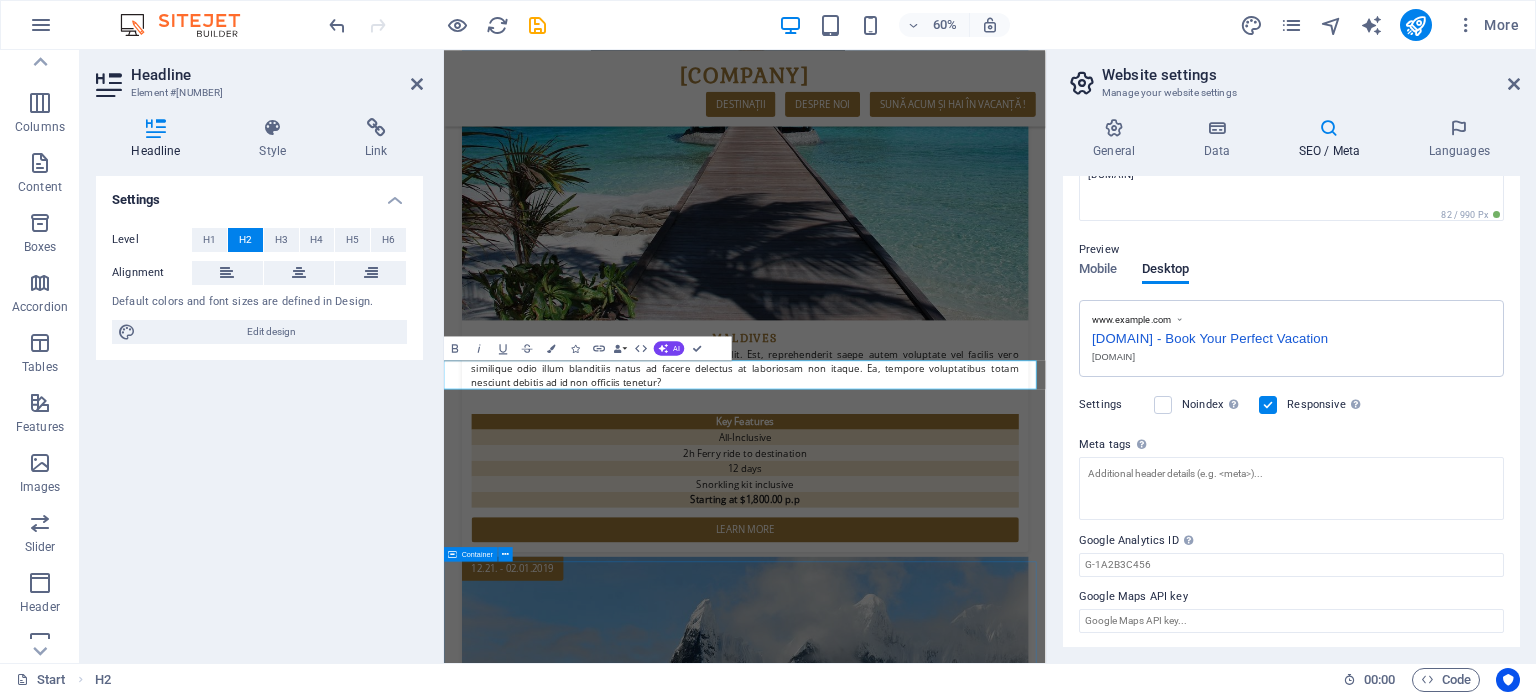 scroll, scrollTop: 3140, scrollLeft: 0, axis: vertical 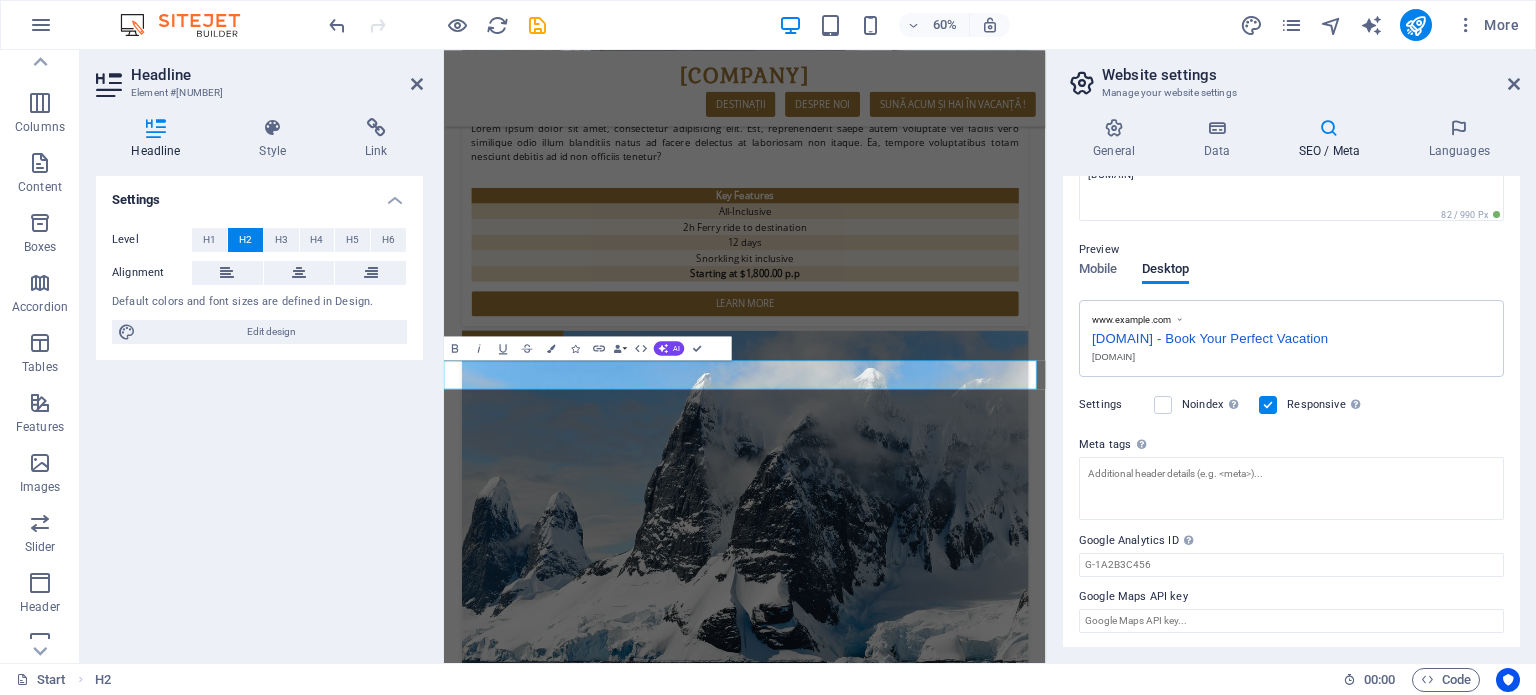 click on "Partners" at bounding box center (945, 4837) 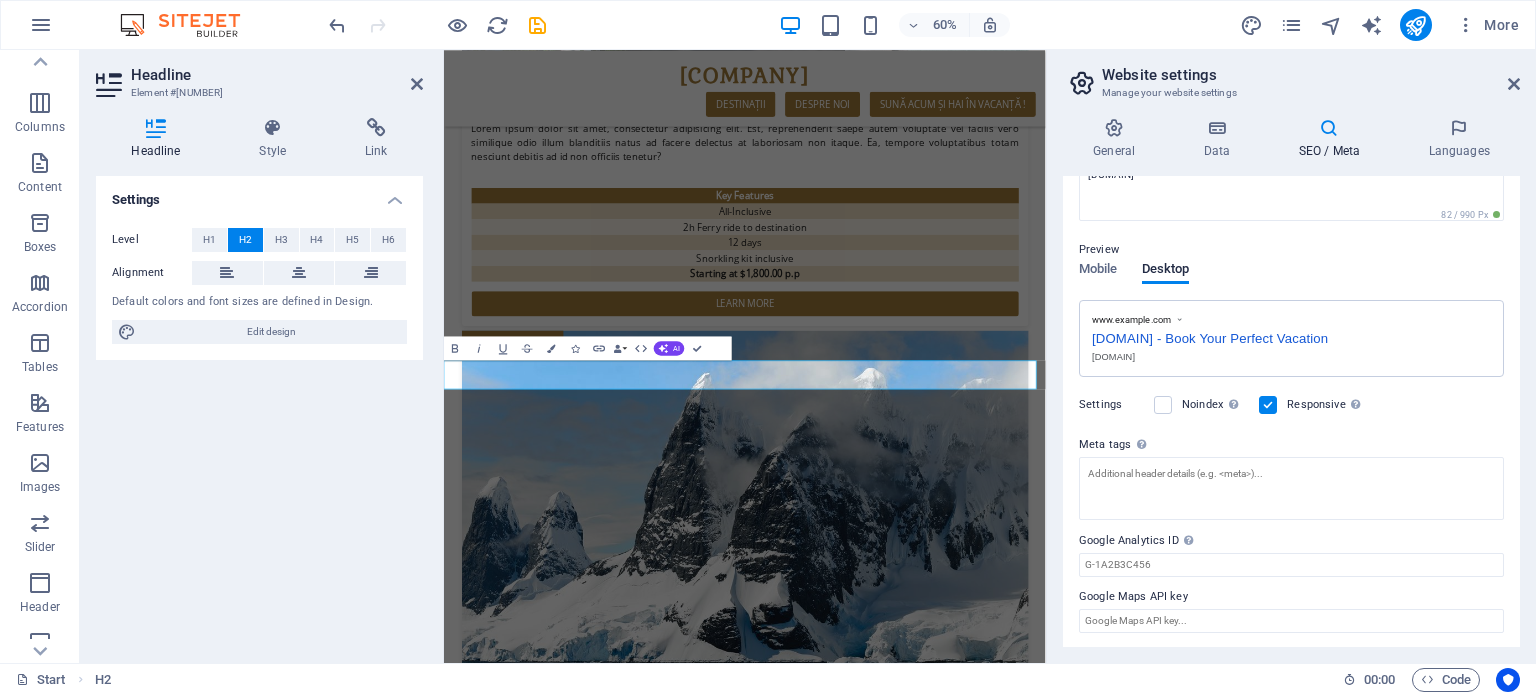 type 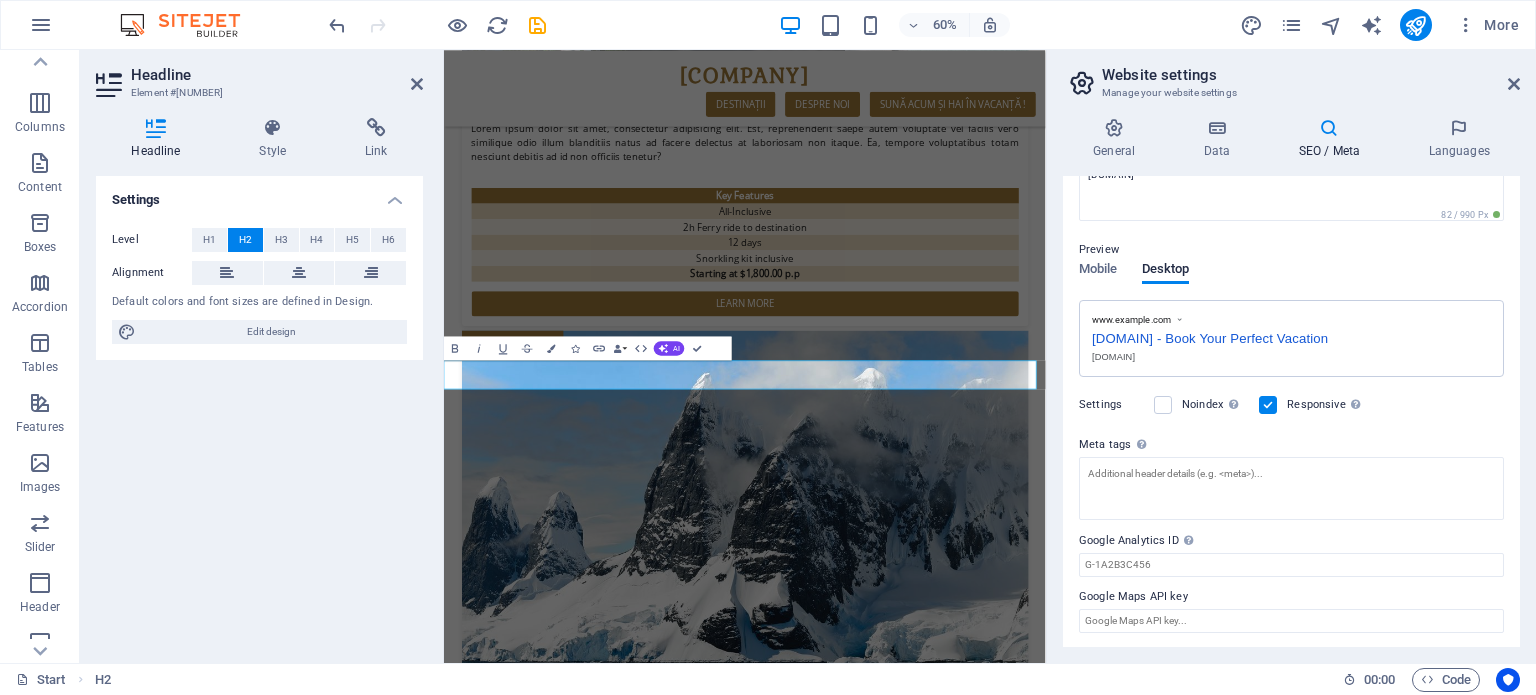 click on "Settings Level H1 H2 H3 H4 H5 H6 Alignment Default colors and font sizes are defined in Design. Edit design" at bounding box center (259, 411) 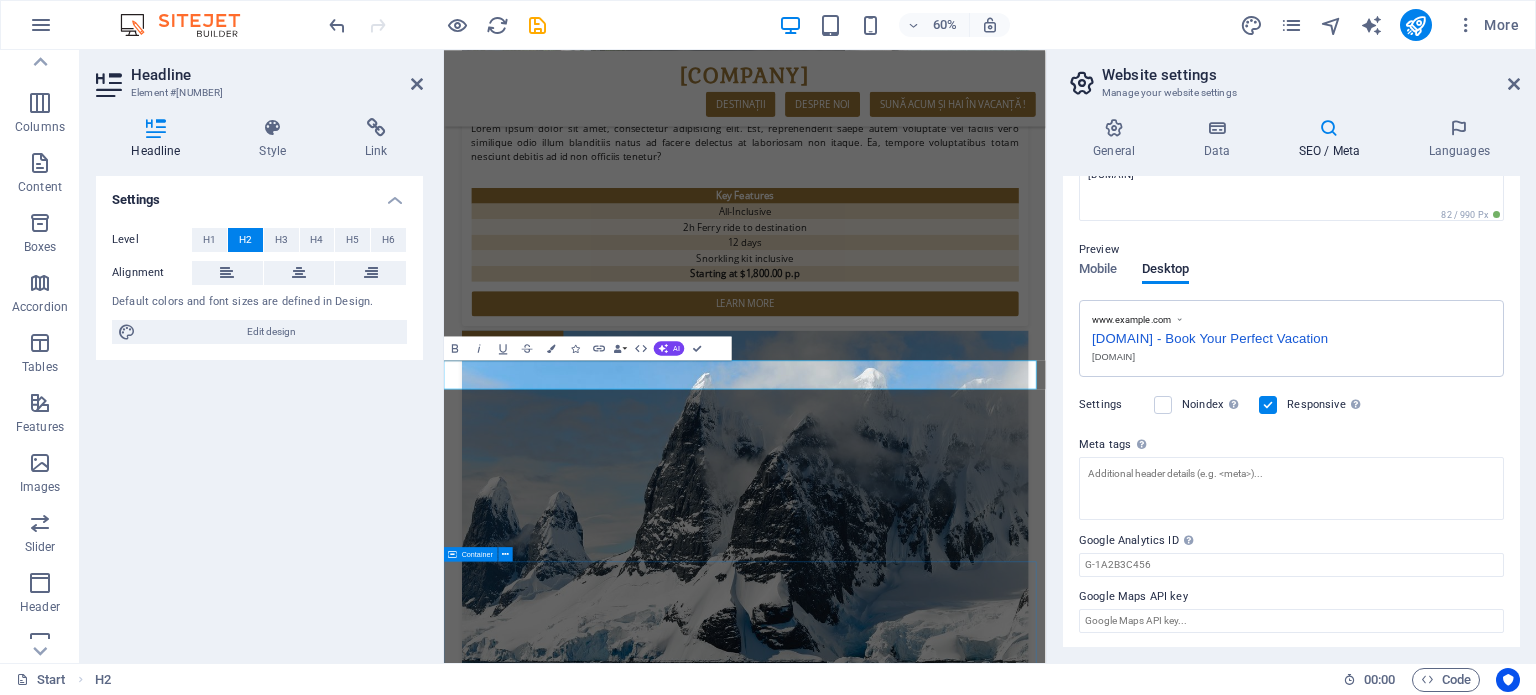 click on "Nume
Unde vrei să mergi:
[DESTINATION]
[DESTINATION]
[DESTINATION]
I have read and understand the privacy policy. Unreadable? Load new Submit" at bounding box center [945, 5880] 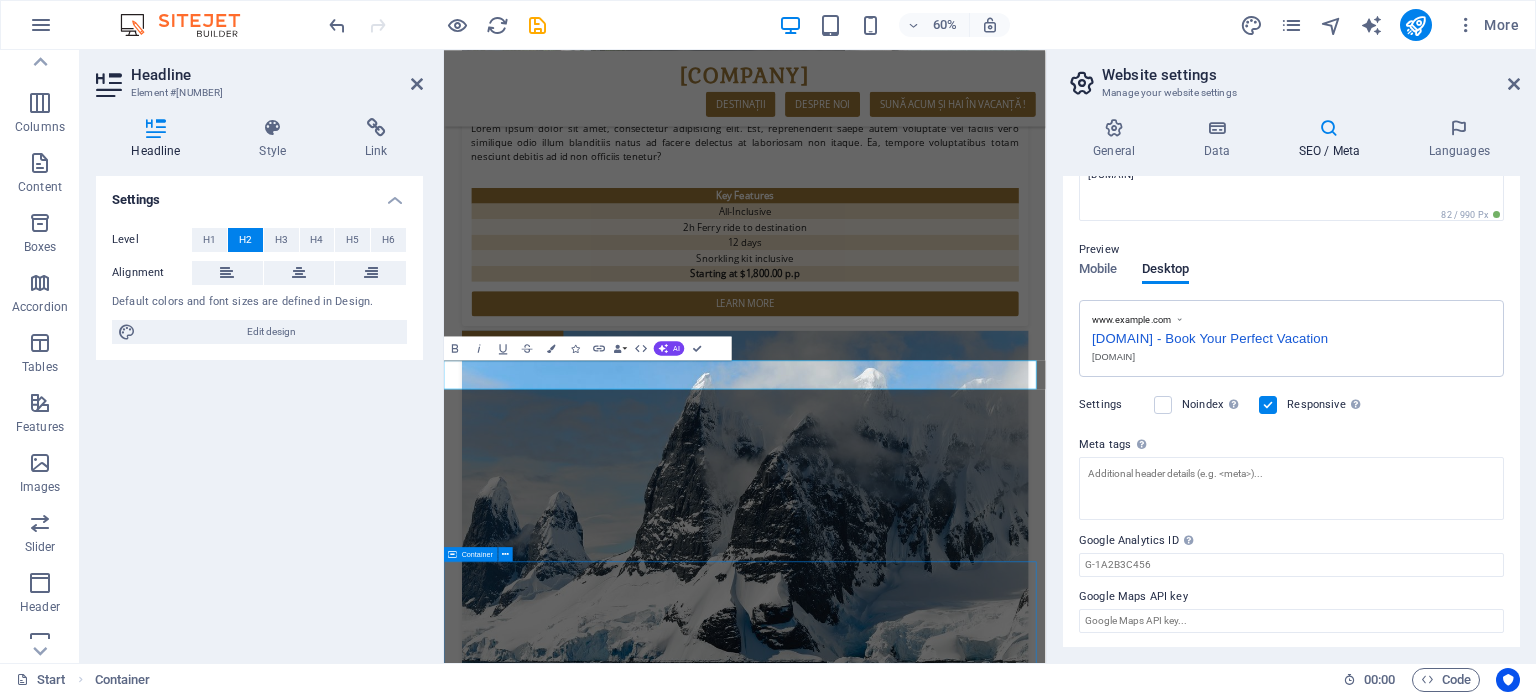 click on "Nume
Unde vrei să mergi:
[DESTINATION]
[DESTINATION]
[DESTINATION]
I have read and understand the privacy policy. Unreadable? Load new Submit" at bounding box center [945, 5880] 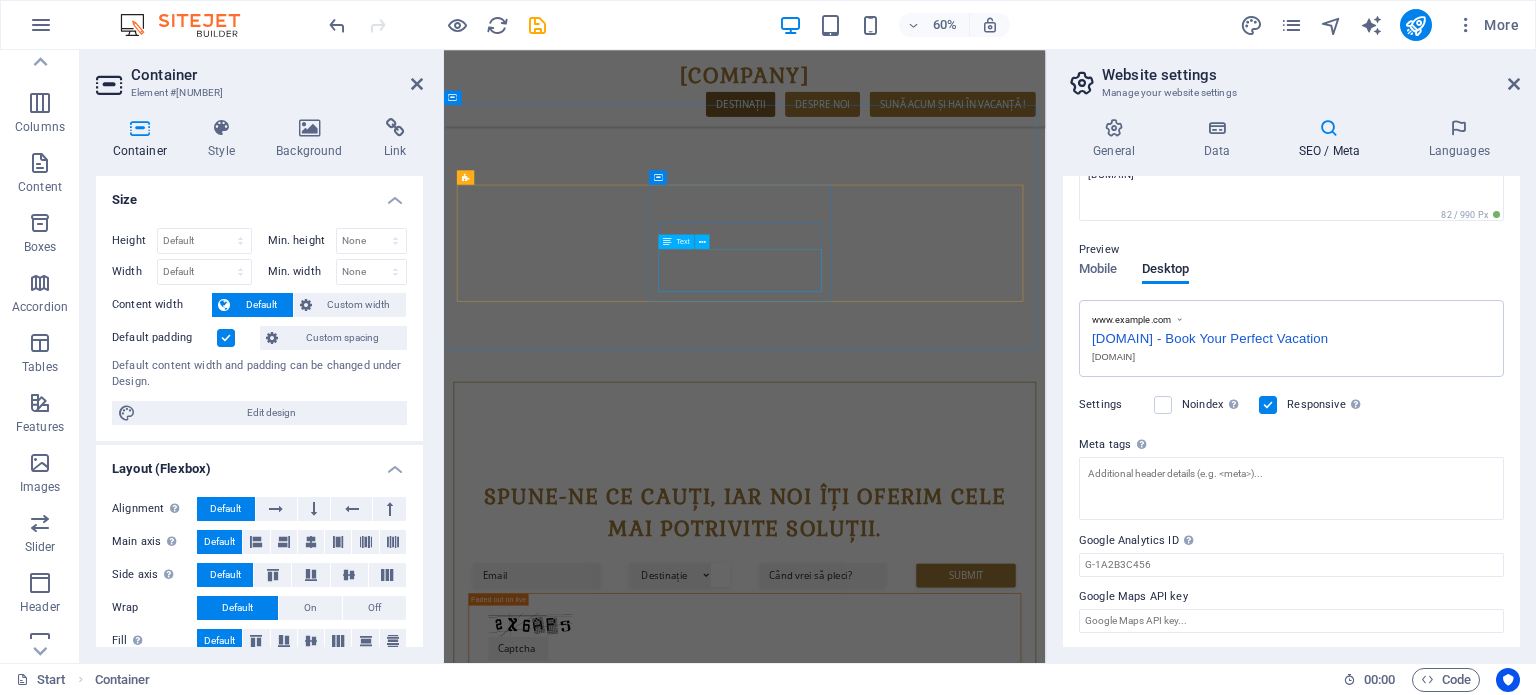 scroll, scrollTop: 1070, scrollLeft: 0, axis: vertical 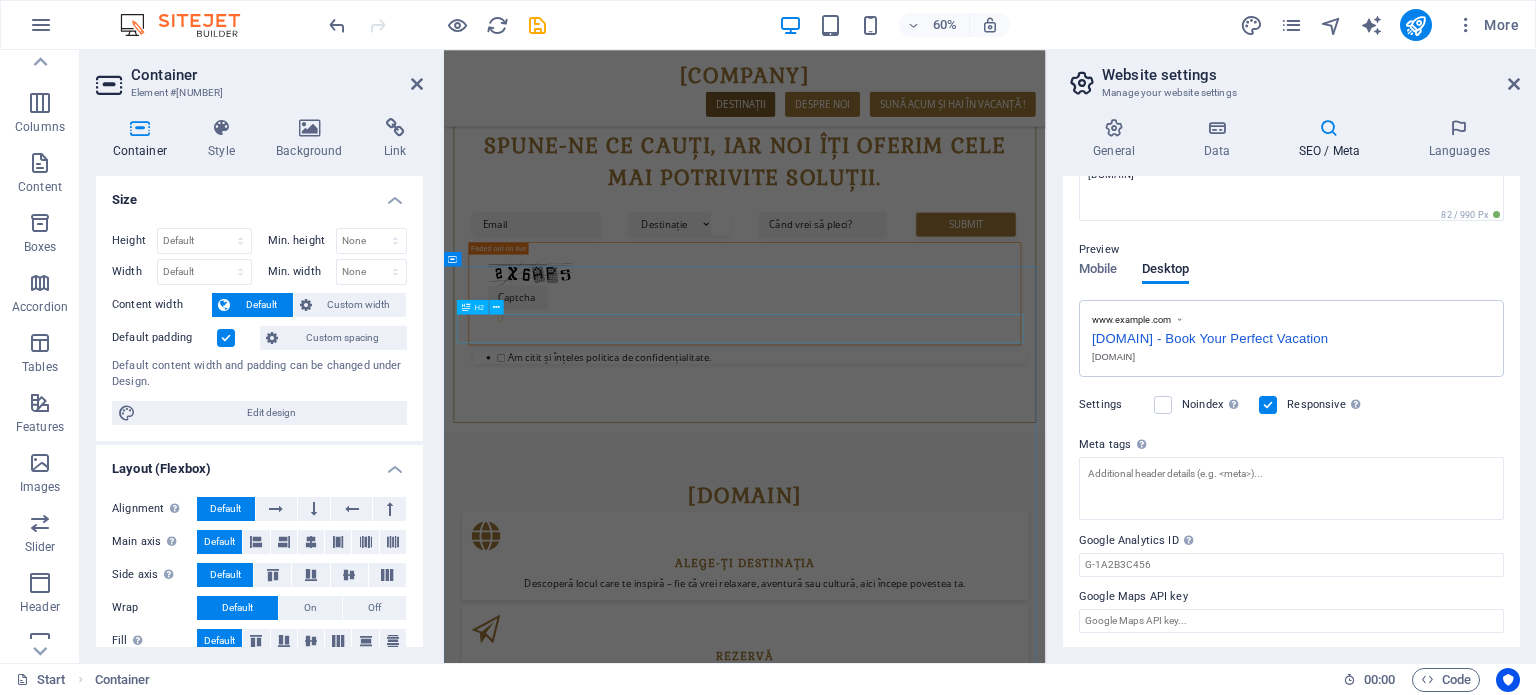 drag, startPoint x: 942, startPoint y: 511, endPoint x: 1142, endPoint y: 340, distance: 263.13684 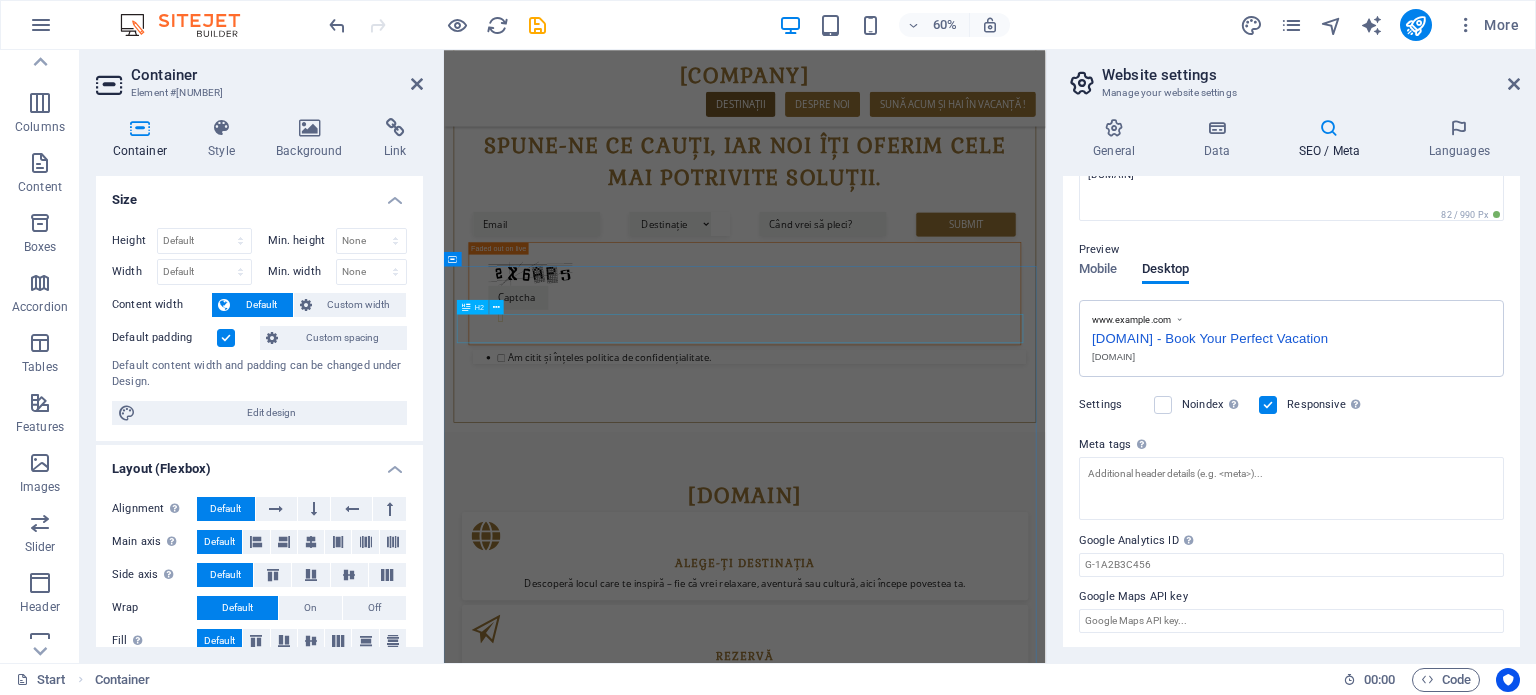 click on "Nume
[DESTINATION] [DESTINATION] [DESTINATION] [DESTINATION] [DESTINATION] [DESTINATION] [DESTINATION] Altele Submit Unreadable? Load new   I have read and understand the privacy policy. [DOMAIN] Alege-ți destinația Descoperă locul care te inspiră – fie că vrei relaxare, aventură sau cultură, aici începe povestea ta. REZERVă Simplu, rapid și sigur. Alegi ce ți se potrivește și rezervi în doar câteva clickuri, fără griji. bucură-te de vacanță E timpul să te relaxezi. Restul e deja aranjat. Monthly Specials [DATE] Maldives Lorem ipsum dolor sit amet, consectetur adipisicing elit. Est, reprehenderit saepe autem voluptate vel facilis vero similique odio illum blanditiis natus ad facere delectus at laboriosam non itaque. Ea, tempore voluptatibus totam nesciunt debitis ad id non officiis tenetur?  Key Features Nume" at bounding box center [945, 4324] 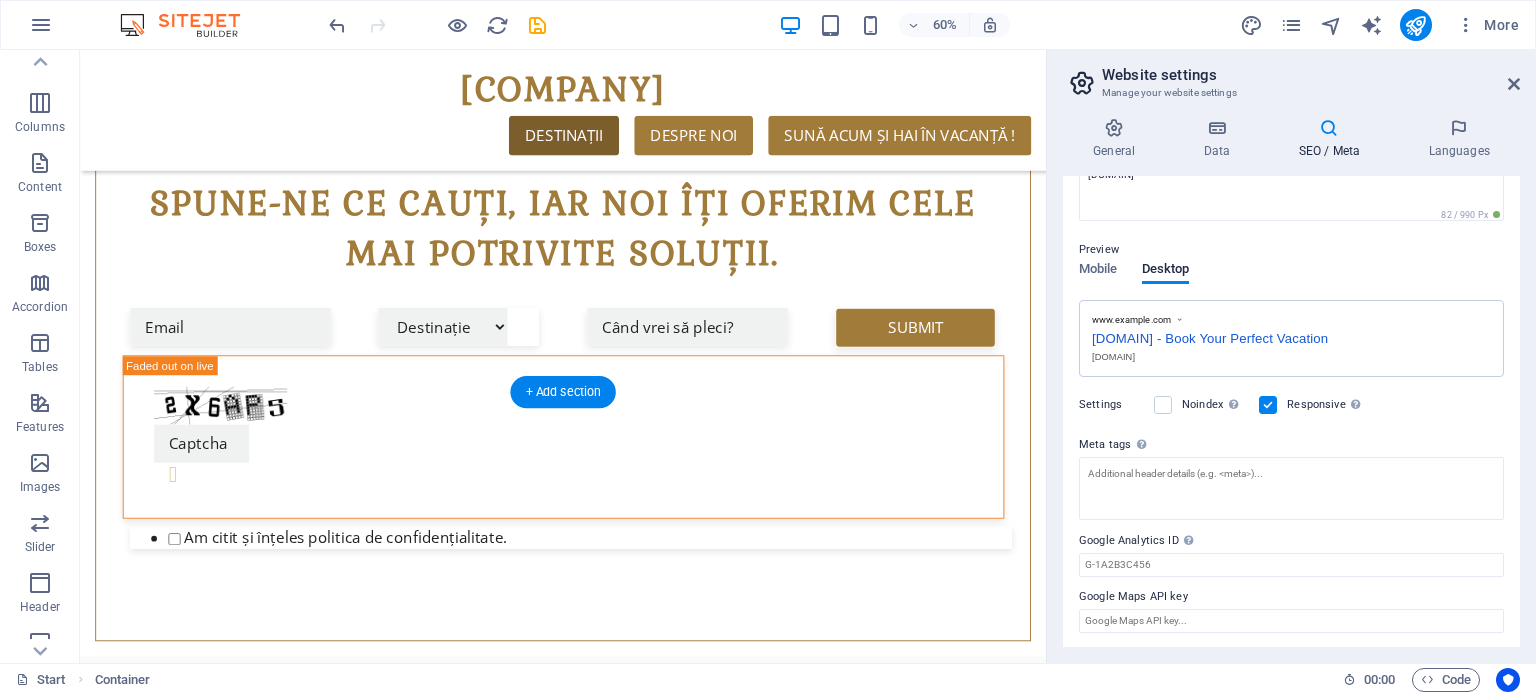 click on "[DOMAIN] Alege-ți destinația Descoperă locul care te inspiră – fie că vrei relaxare, aventură sau cultură, aici începe povestea ta. REZERVă Simplu, rapid și sigur. Alegi ce ți se potrivește și rezervi în doar câteva clickuri, fără griji. bucură-te de vacanță E timpul să te relaxezi. Restul e deja aranjat." at bounding box center [588, 1023] 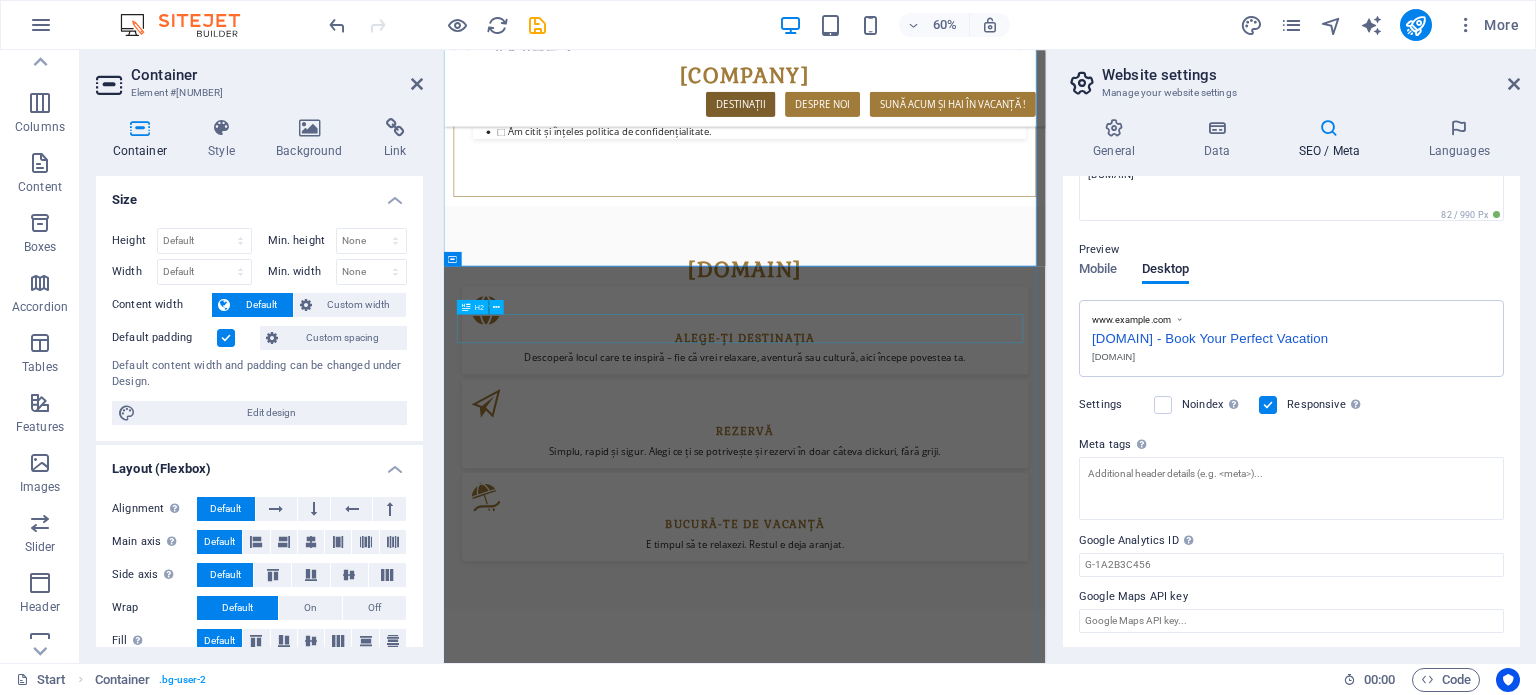drag, startPoint x: 1002, startPoint y: 513, endPoint x: 1179, endPoint y: 339, distance: 248.20355 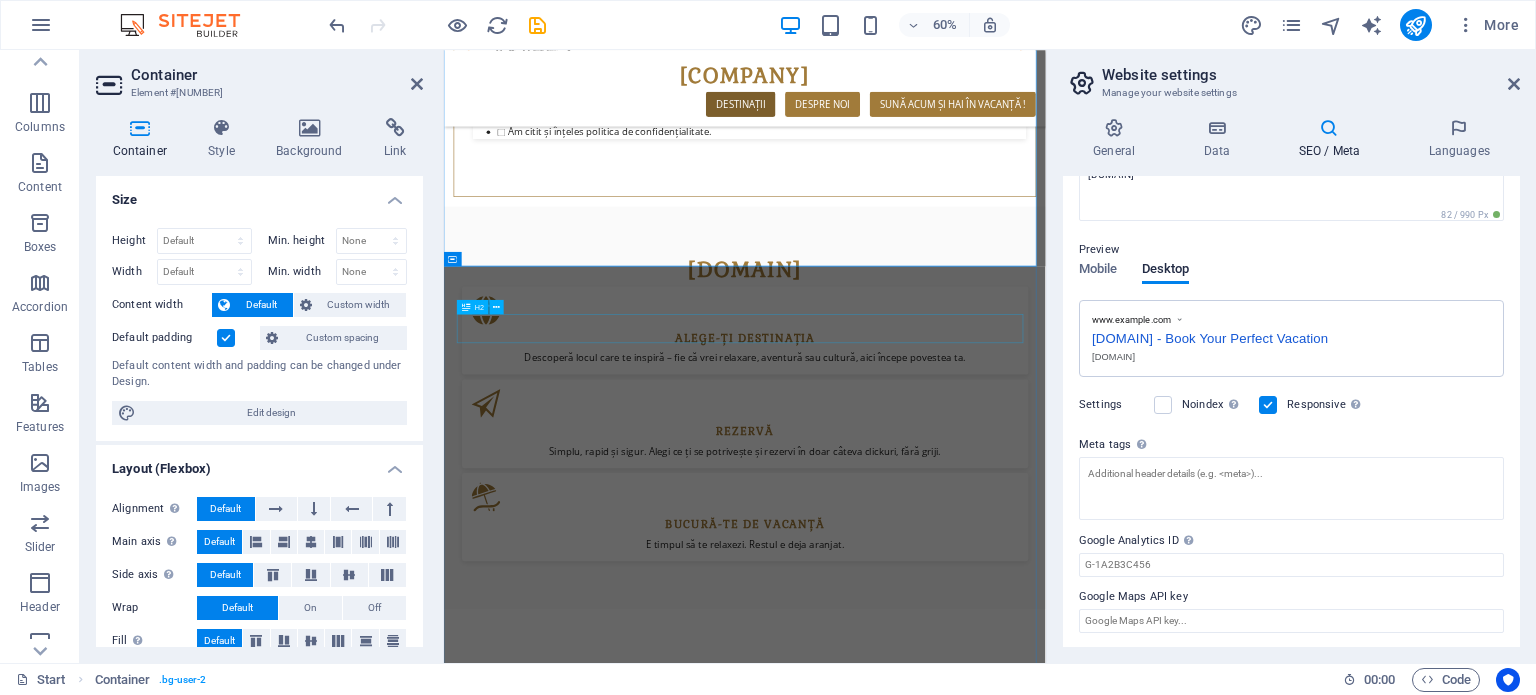click on "[DOMAIN] Alege-ți destinația Descoperă locul care te inspiră – fie că vrei relaxare, aventură sau cultură, aici începe povestea ta. REZERVă Simplu, rapid și sigur. Alegi ce ți se potrivește și rezervi în doar câteva clickuri, fără griji. bucură-te de vacanță E timpul să te relaxezi. Restul e deja aranjat." at bounding box center [945, 646] 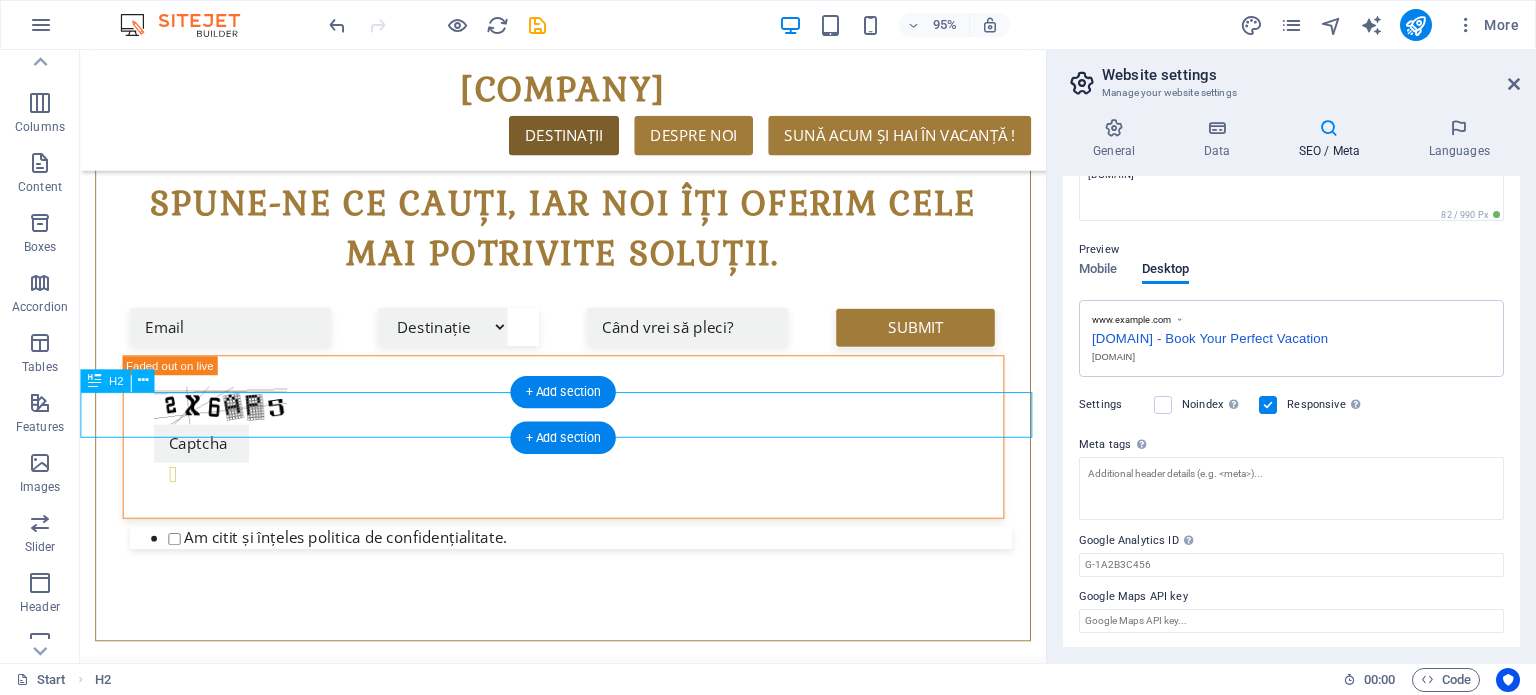click on "Monthly Specials" at bounding box center (588, 1383) 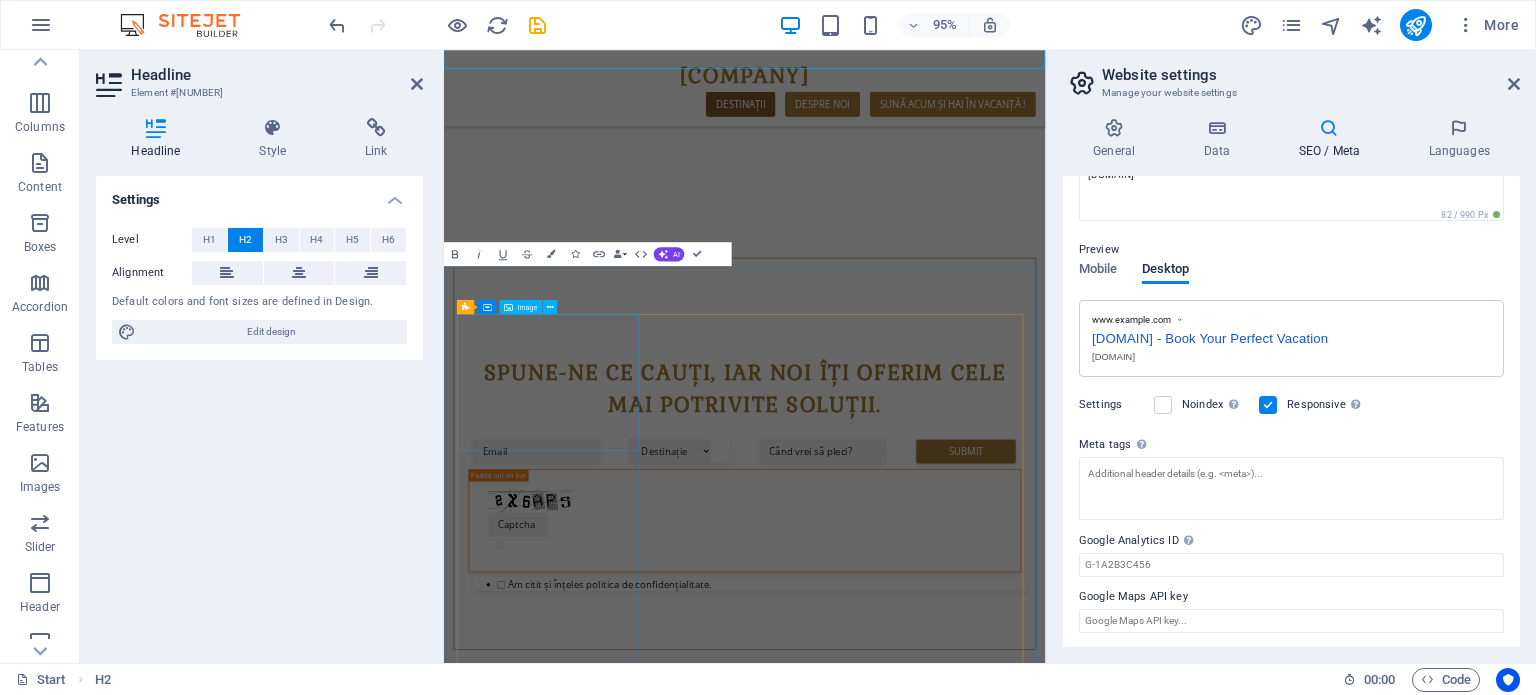 scroll, scrollTop: 1070, scrollLeft: 0, axis: vertical 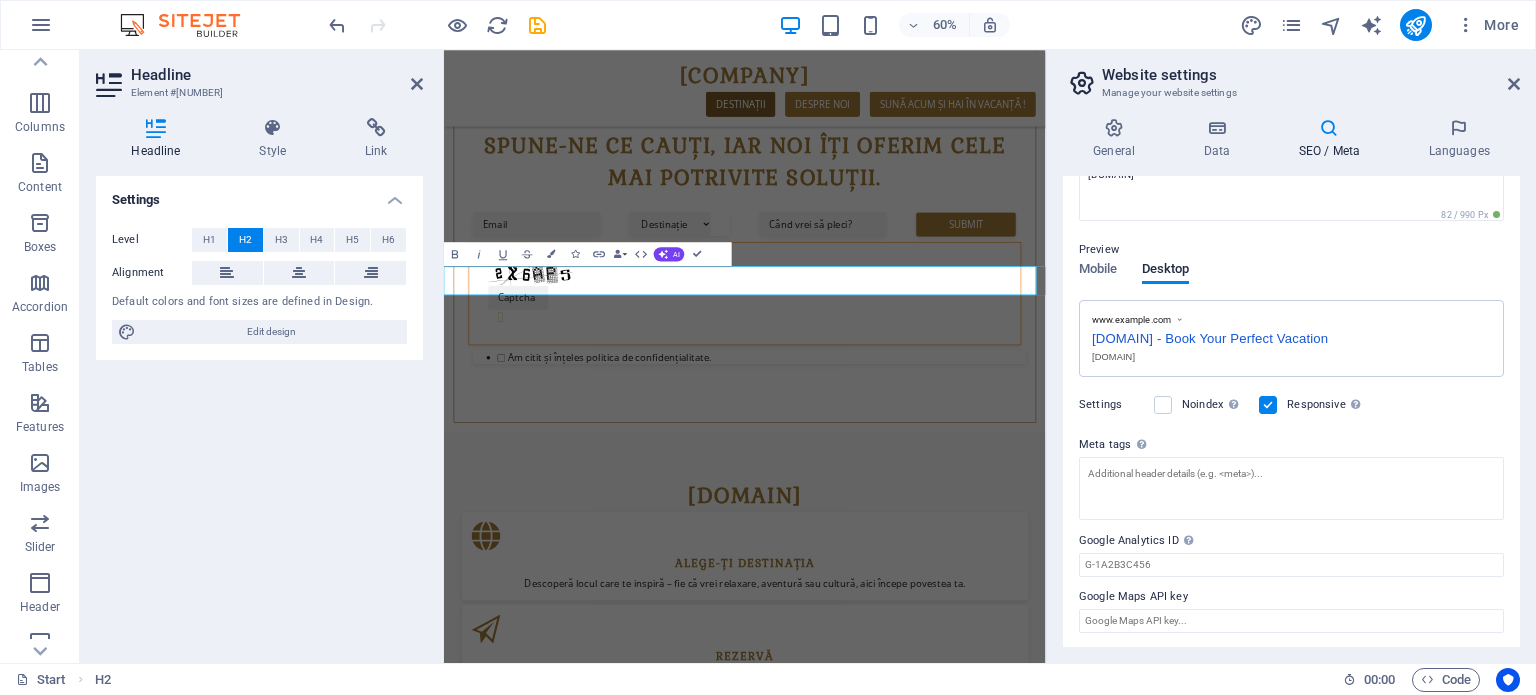 click on "Monthly Specials" at bounding box center [945, 1382] 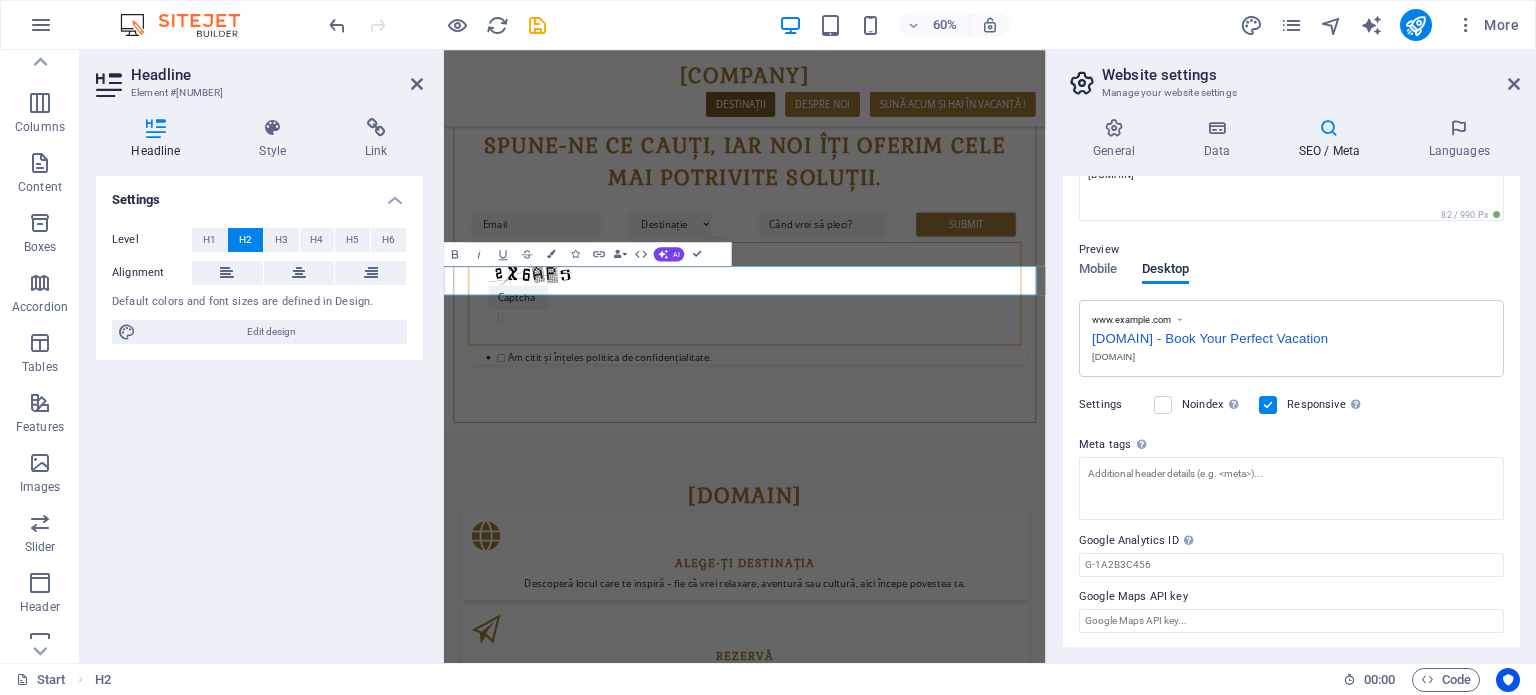 click on "Settings Level H1 H2 H3 H4 H5 H6 Alignment Default colors and font sizes are defined in Design. Edit design" at bounding box center [259, 411] 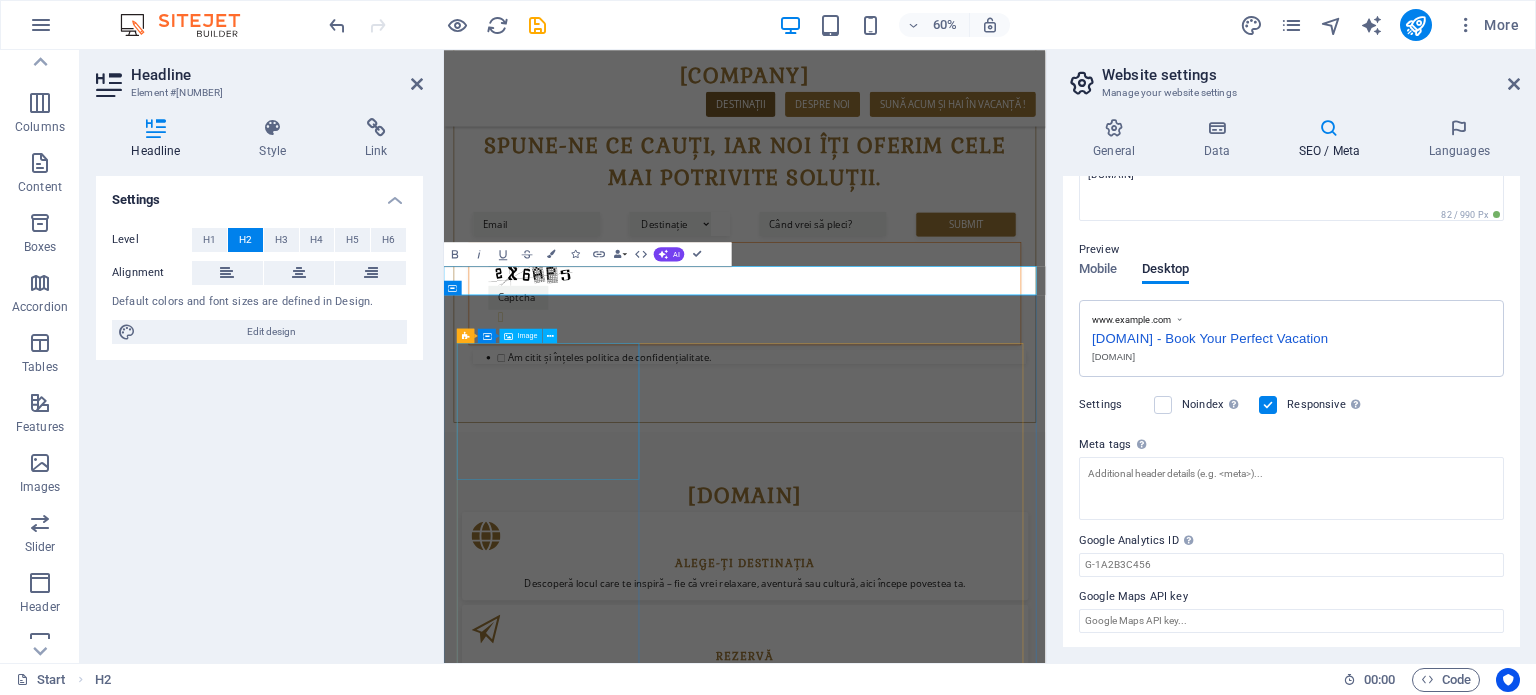 click at bounding box center (946, 1840) 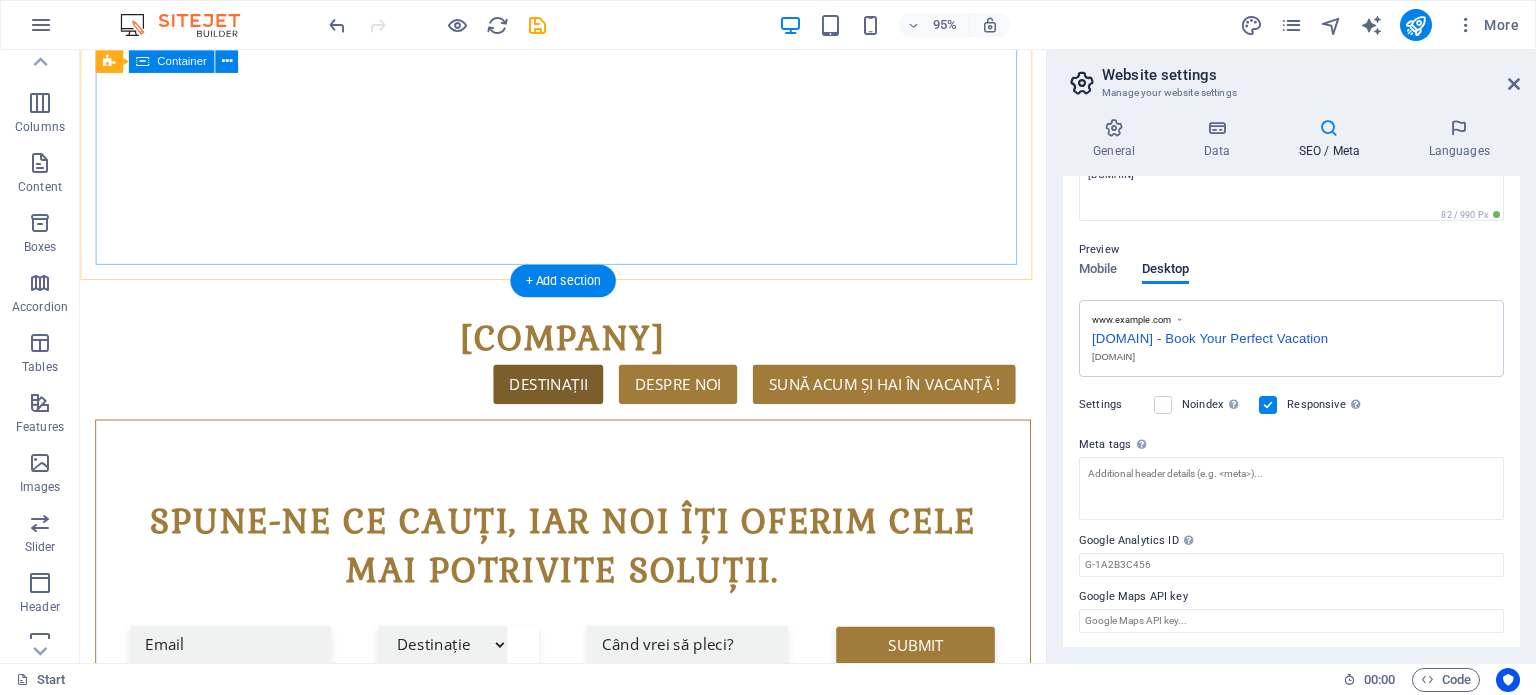 scroll, scrollTop: 0, scrollLeft: 0, axis: both 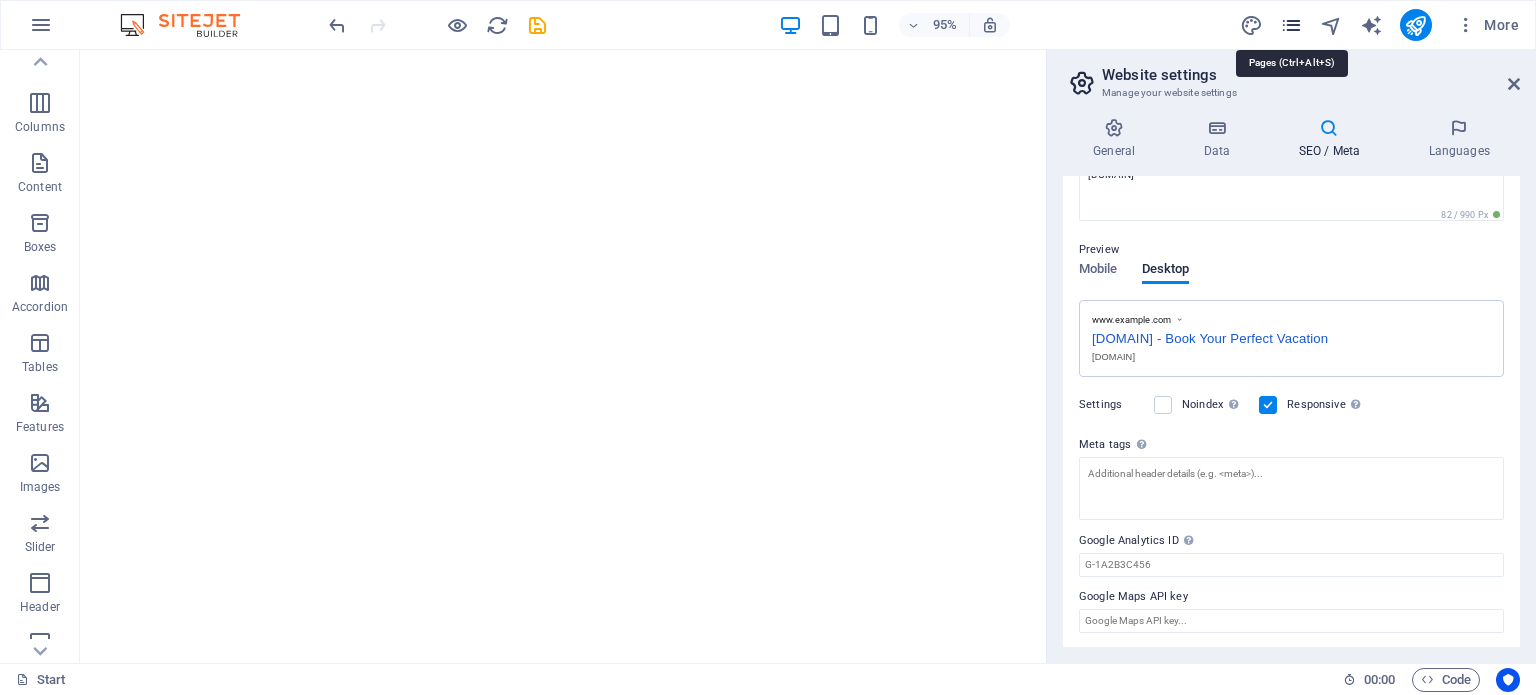 click at bounding box center [1291, 25] 